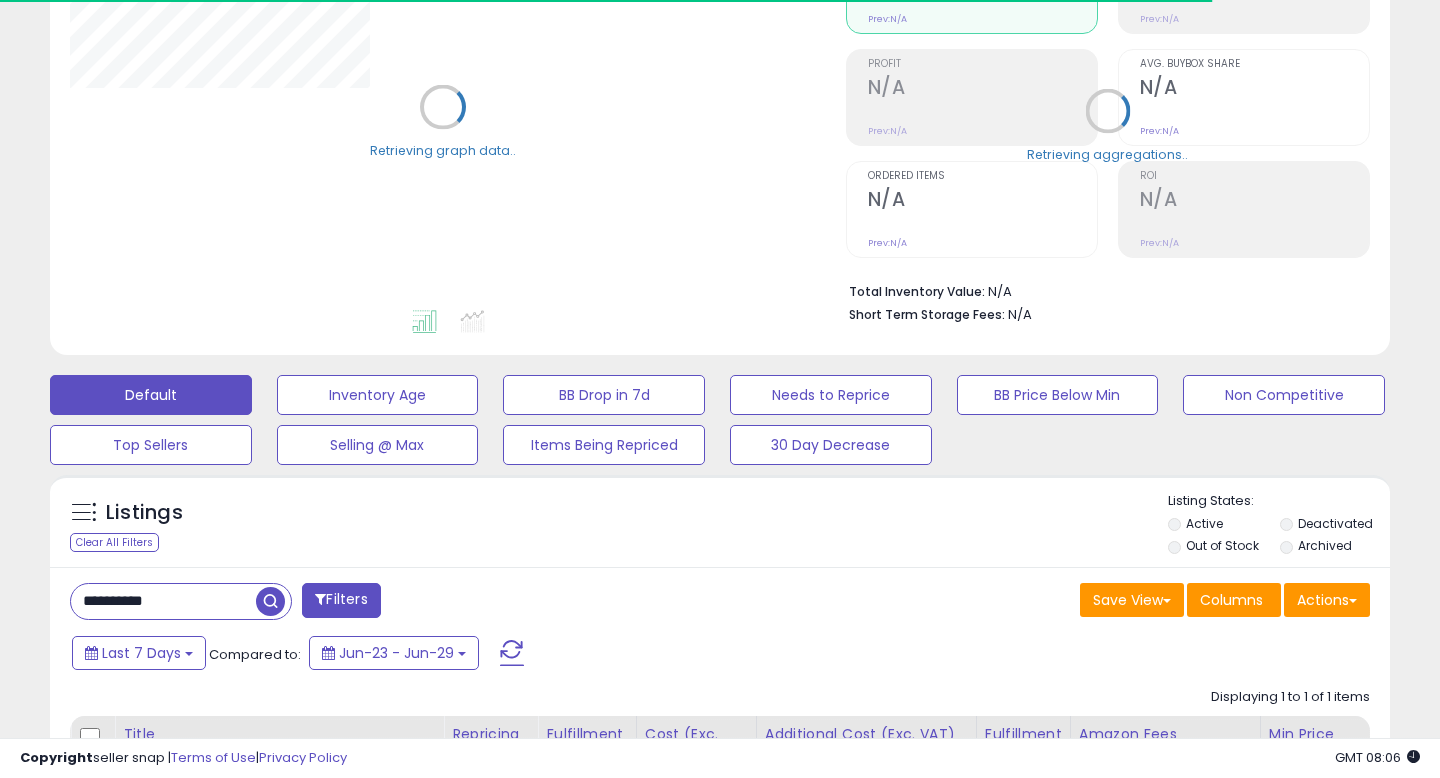 scroll, scrollTop: 481, scrollLeft: 0, axis: vertical 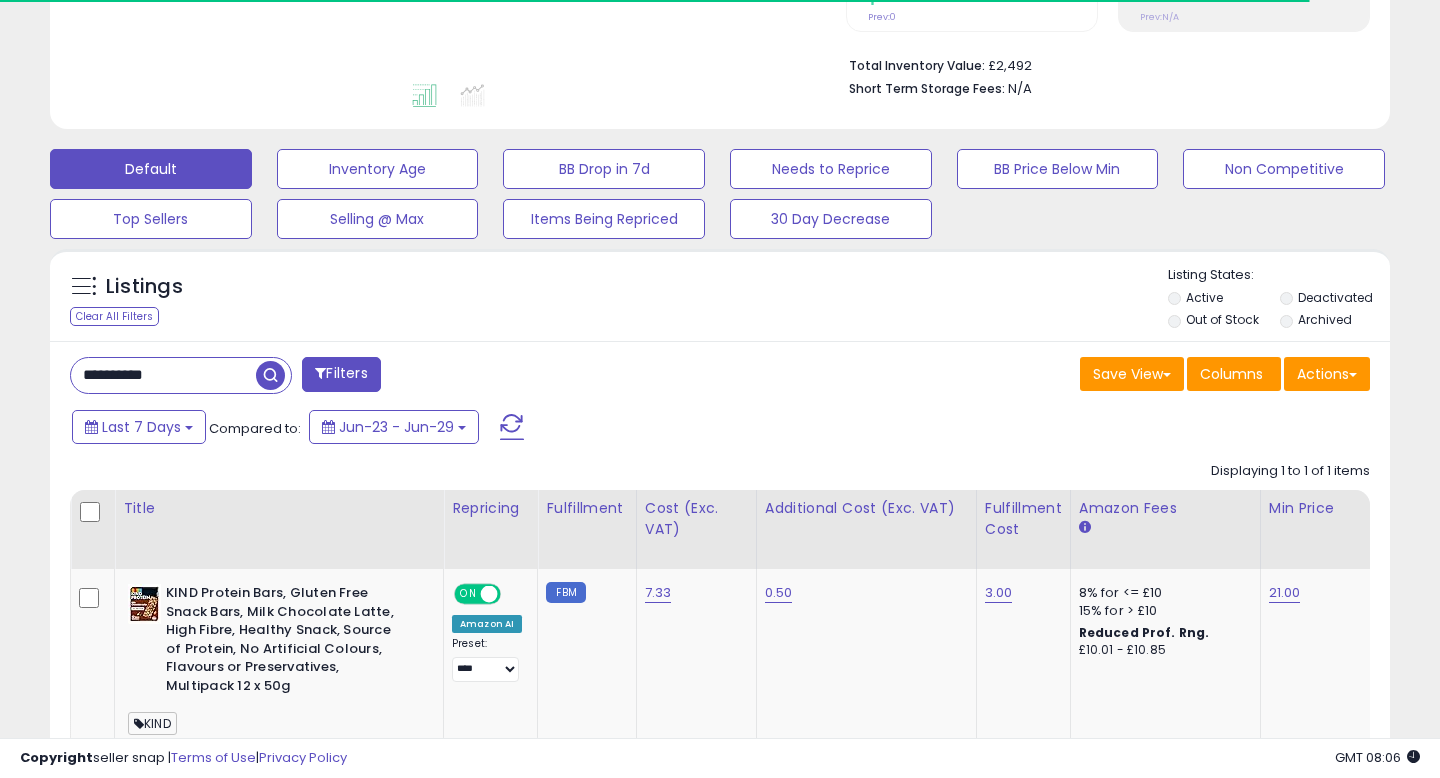 click on "**********" at bounding box center (163, 375) 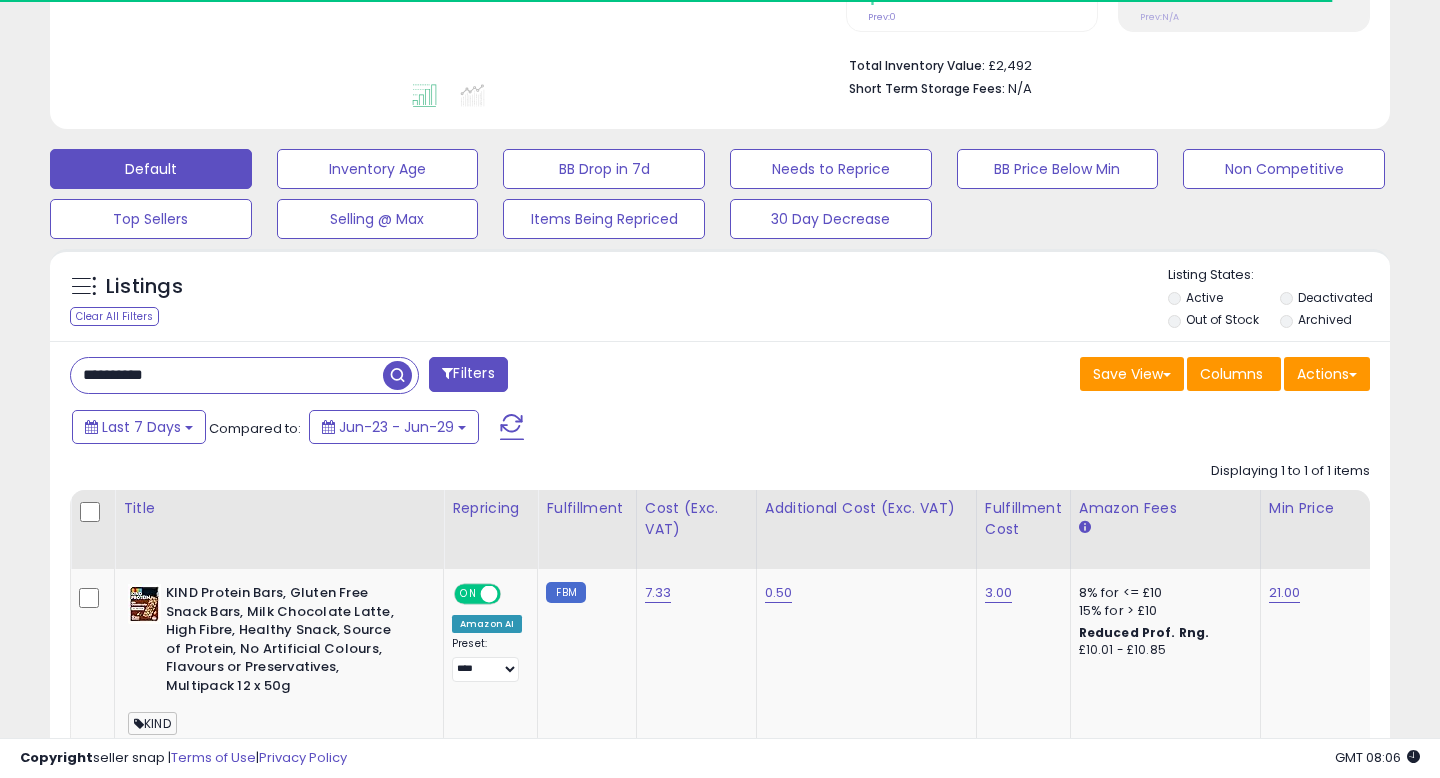 click on "**********" at bounding box center (227, 375) 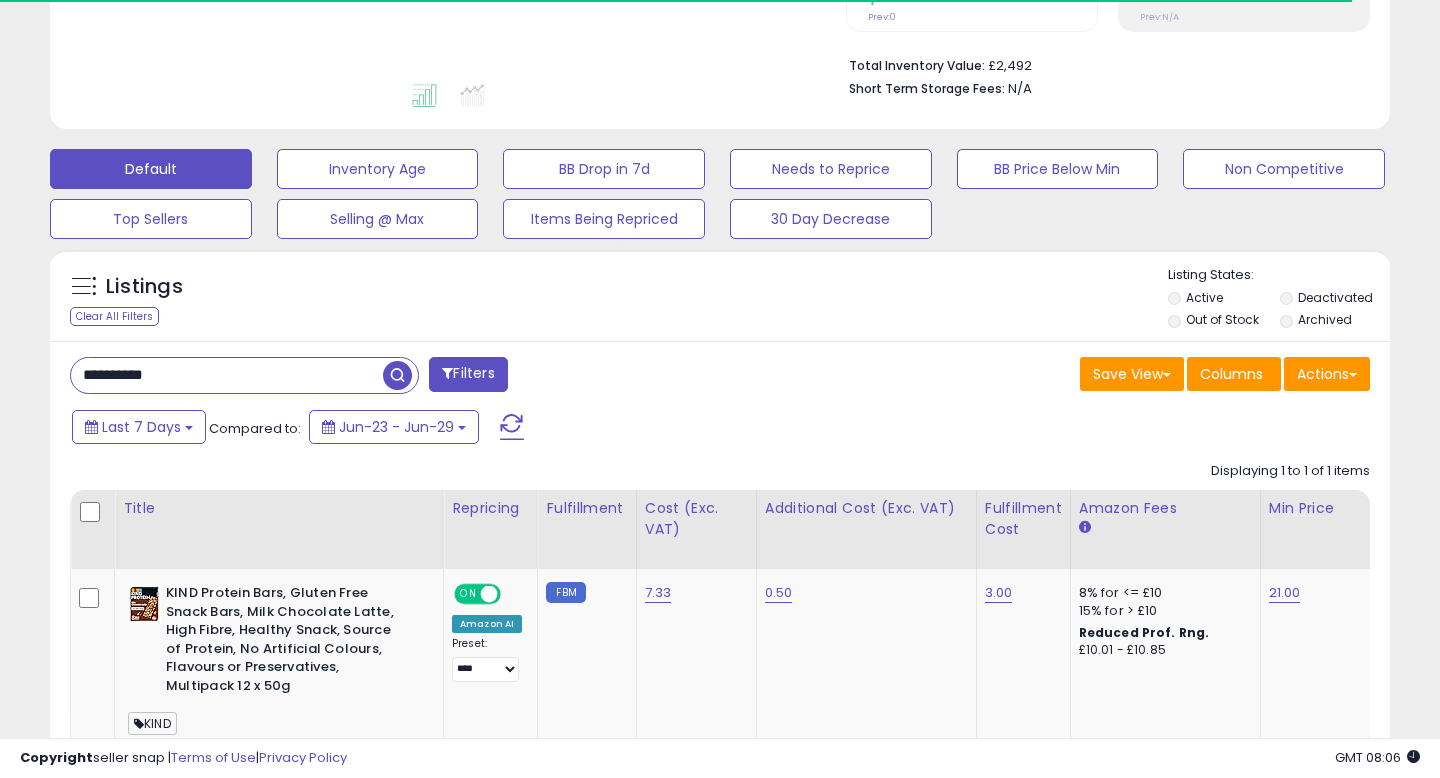 paste 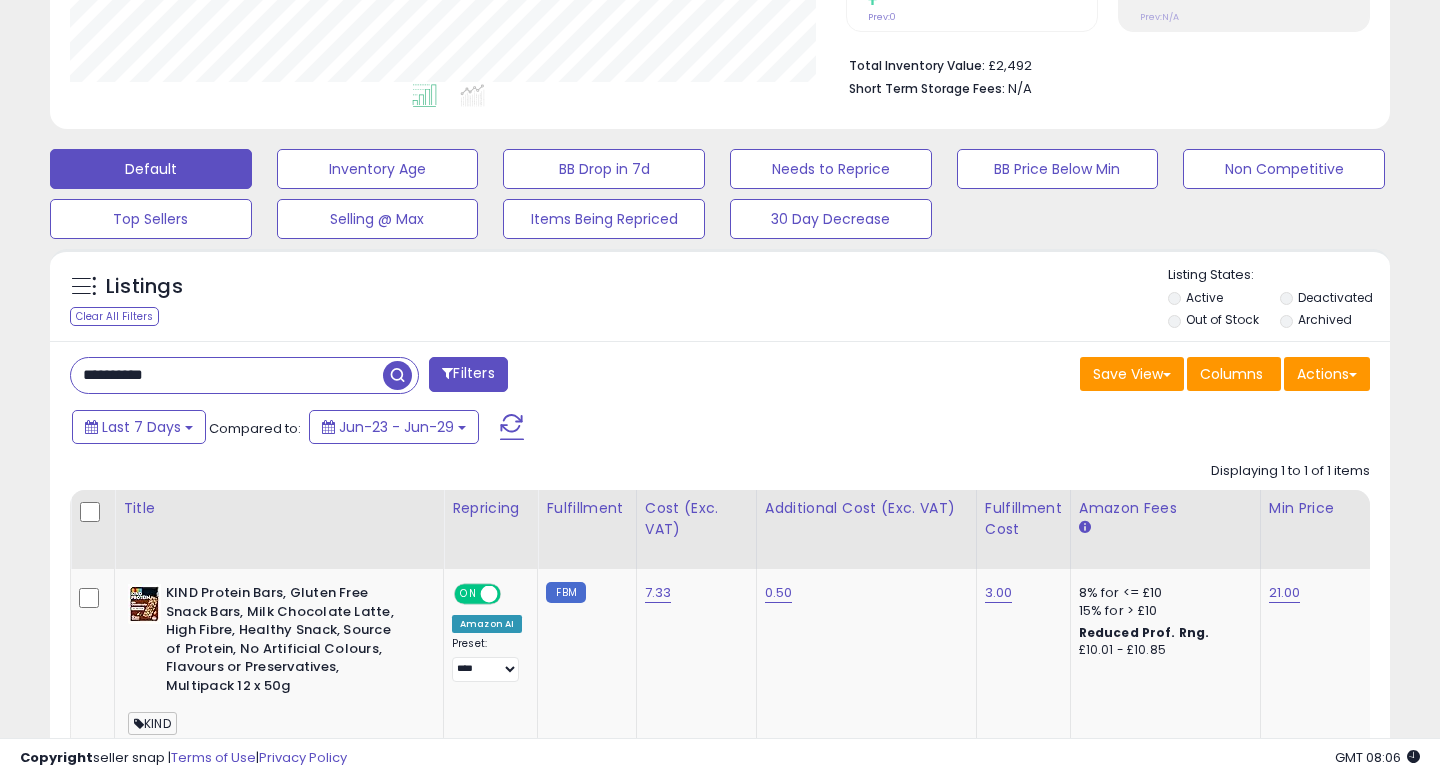 scroll, scrollTop: 999590, scrollLeft: 999224, axis: both 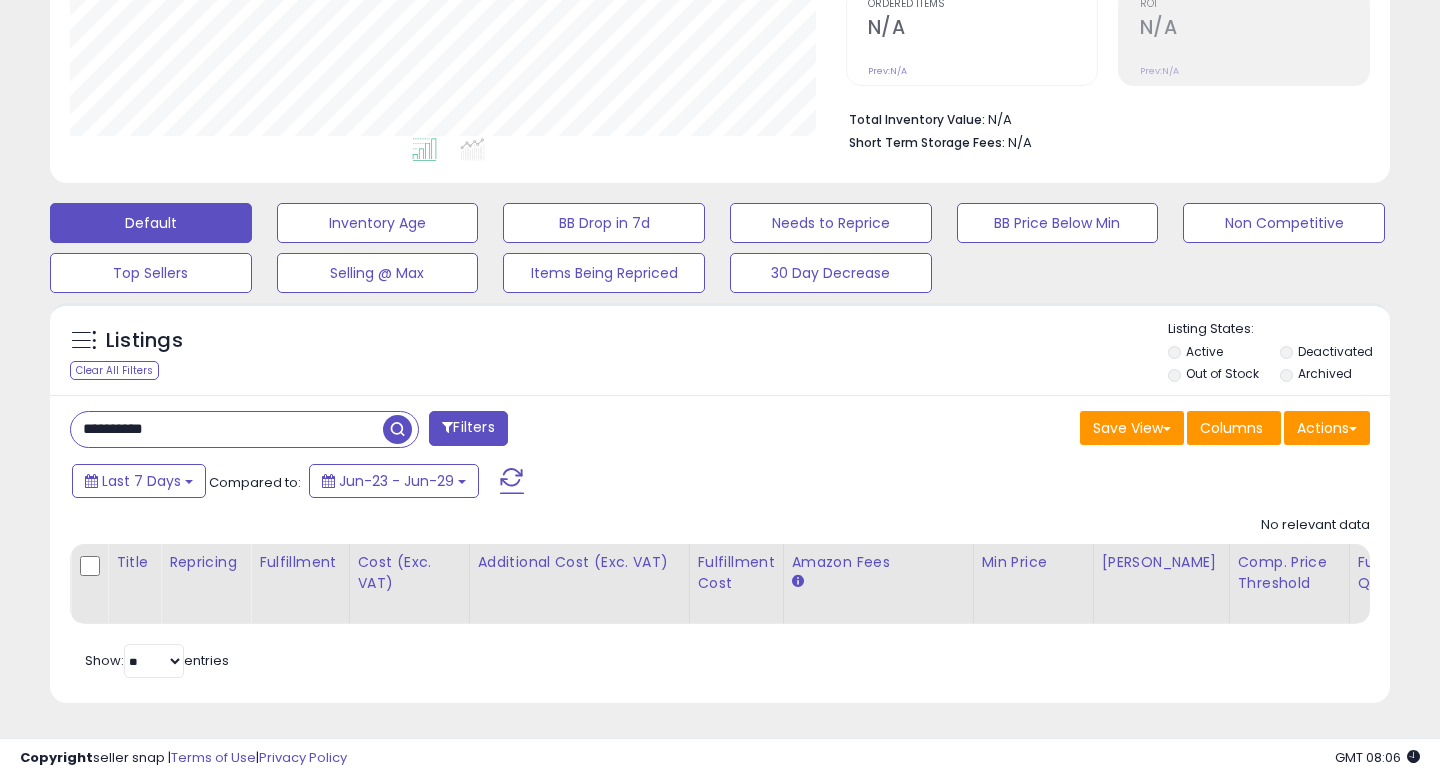 click on "Deactivated" at bounding box center (1335, 351) 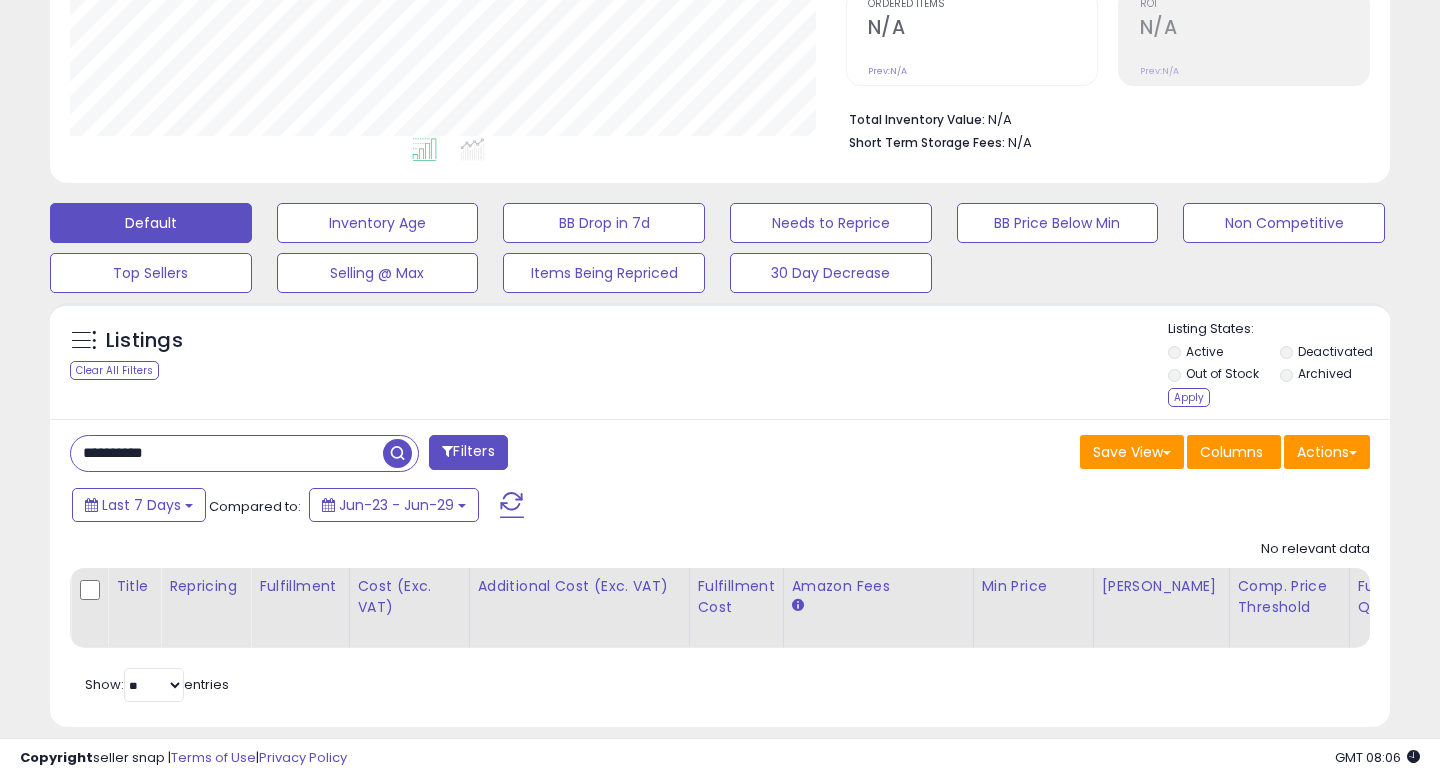 click on "Archived" at bounding box center [1325, 373] 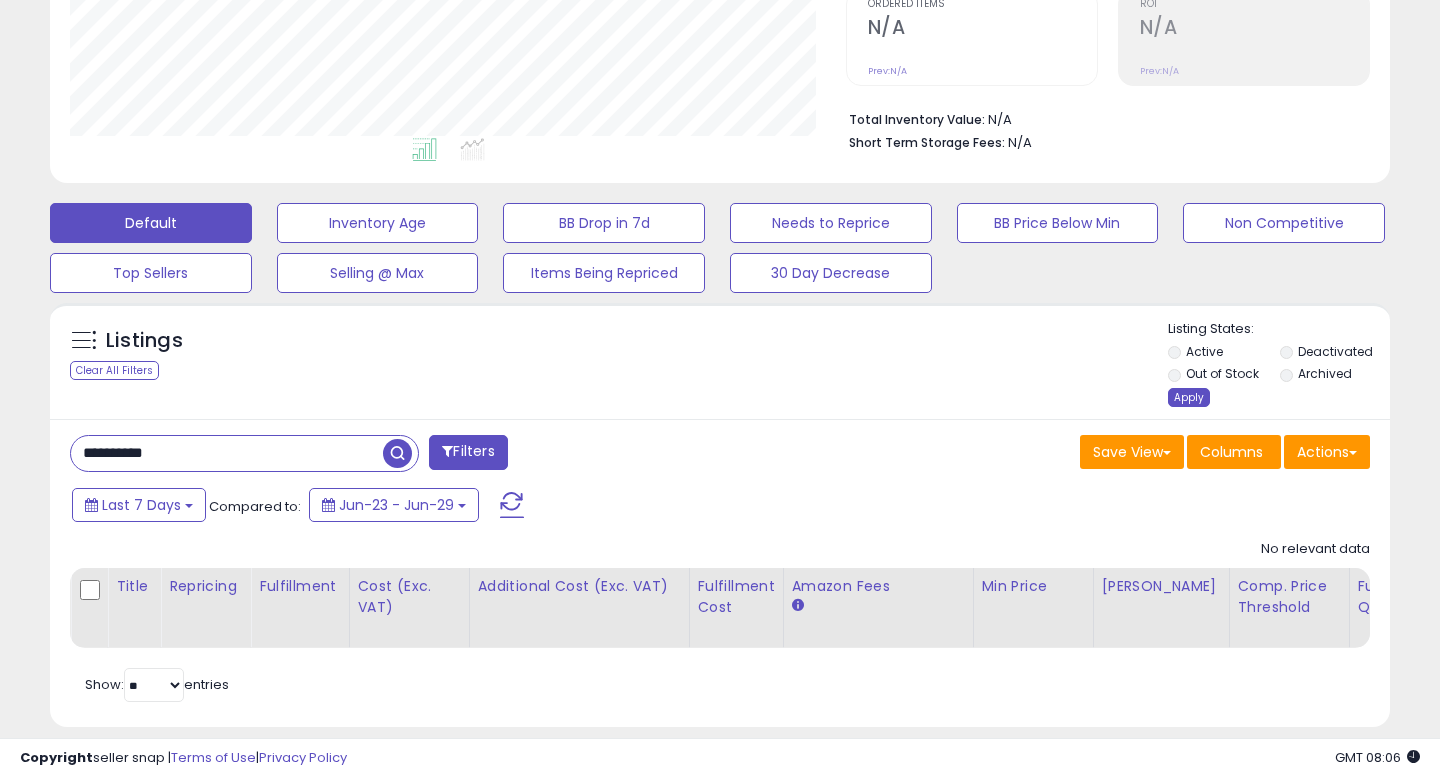click on "Apply" at bounding box center (1189, 397) 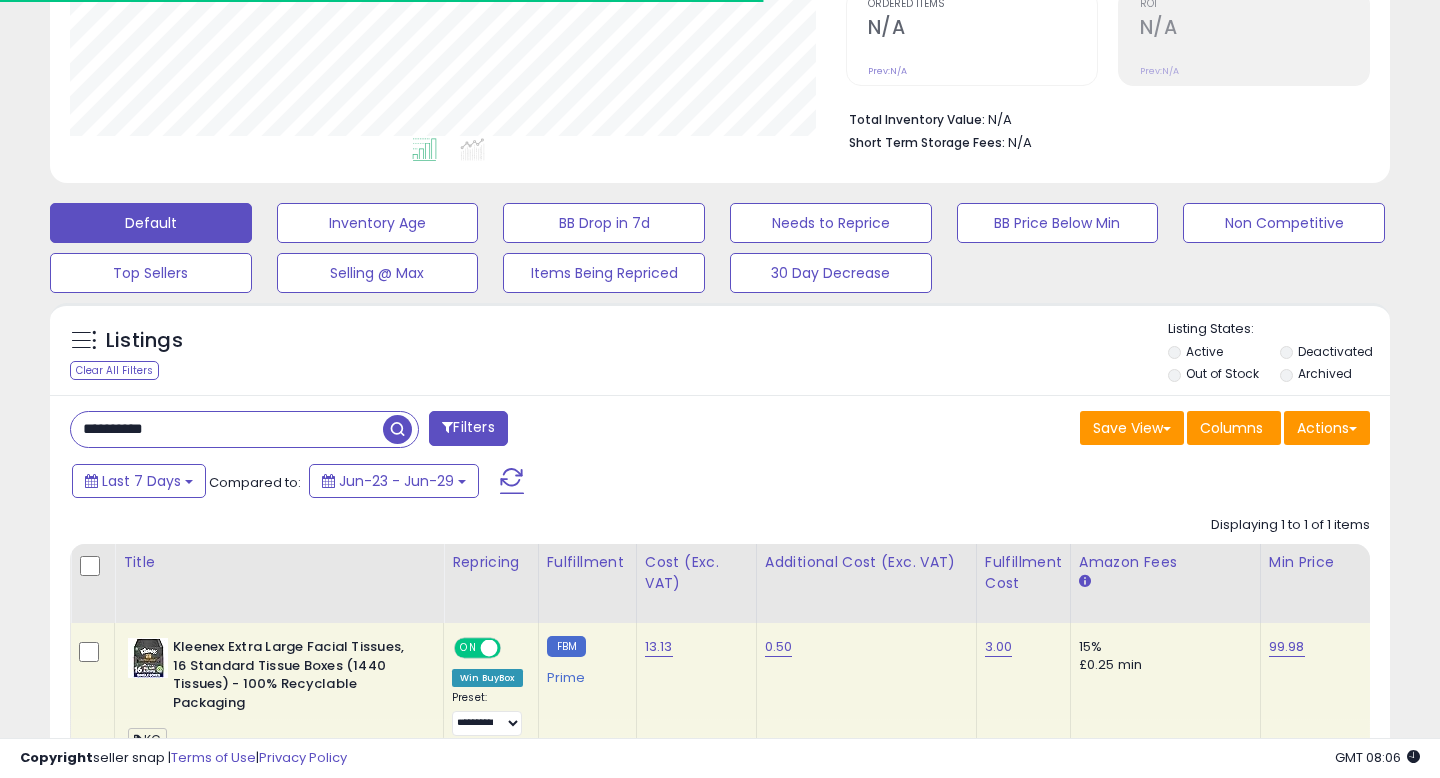 scroll, scrollTop: 618, scrollLeft: 0, axis: vertical 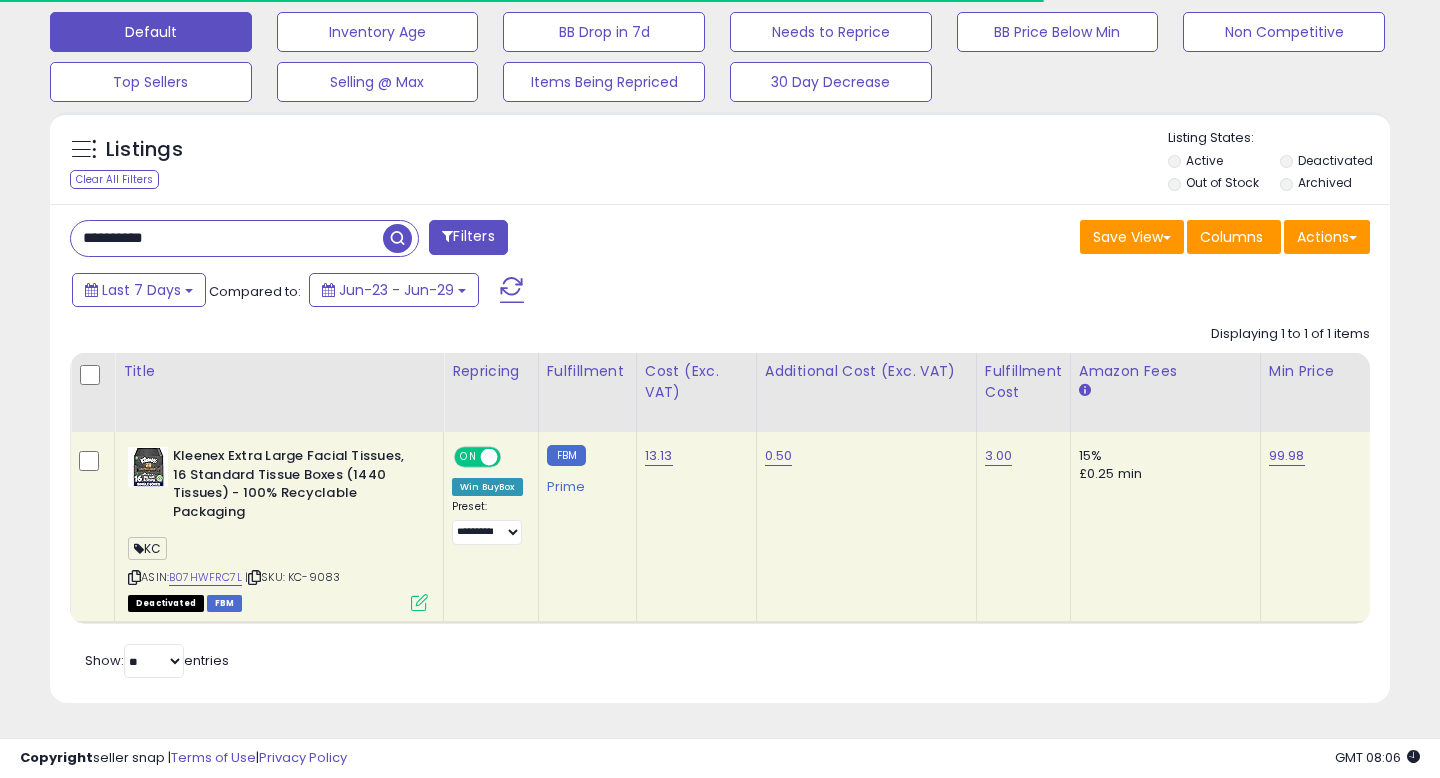 click at bounding box center [419, 602] 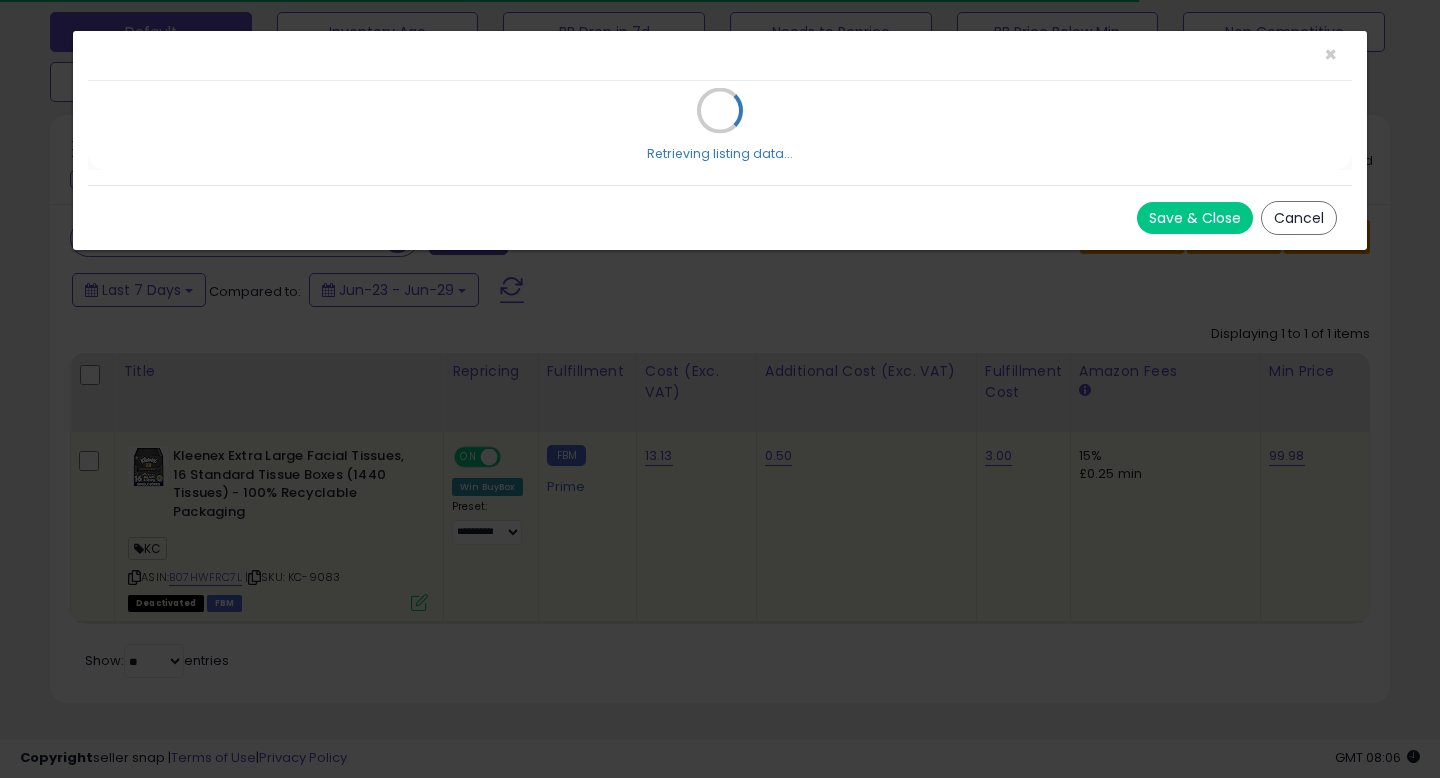 scroll, scrollTop: 999590, scrollLeft: 999224, axis: both 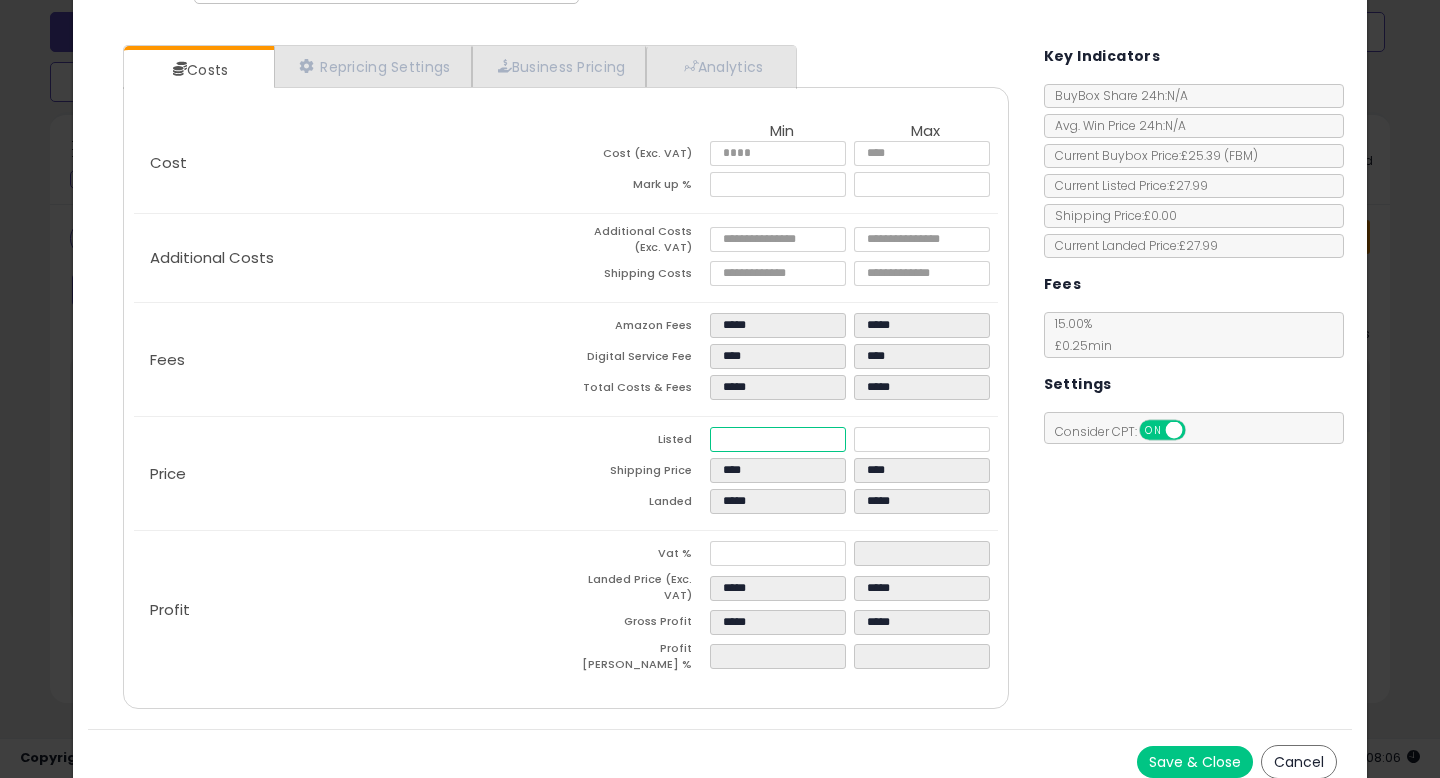 drag, startPoint x: 764, startPoint y: 439, endPoint x: 657, endPoint y: 439, distance: 107 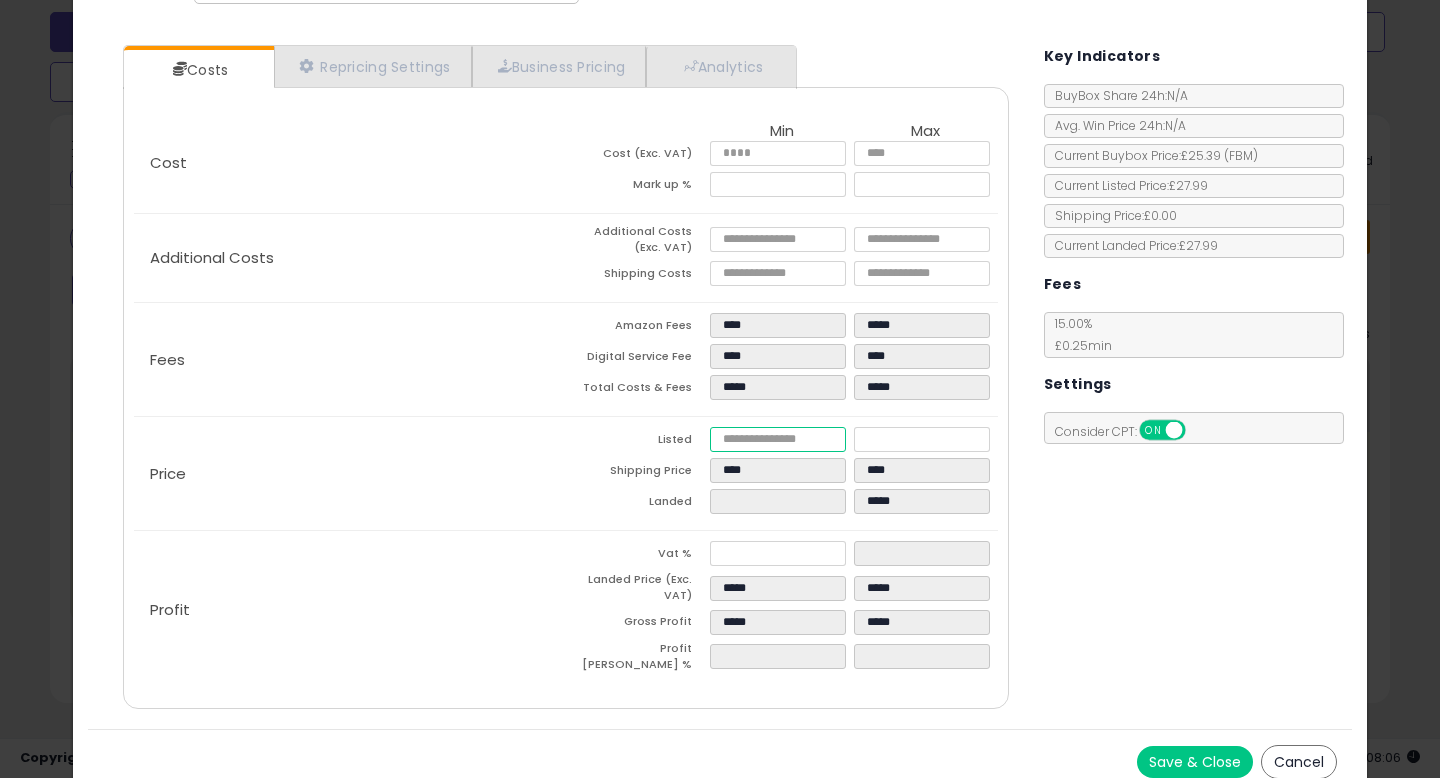 type on "****" 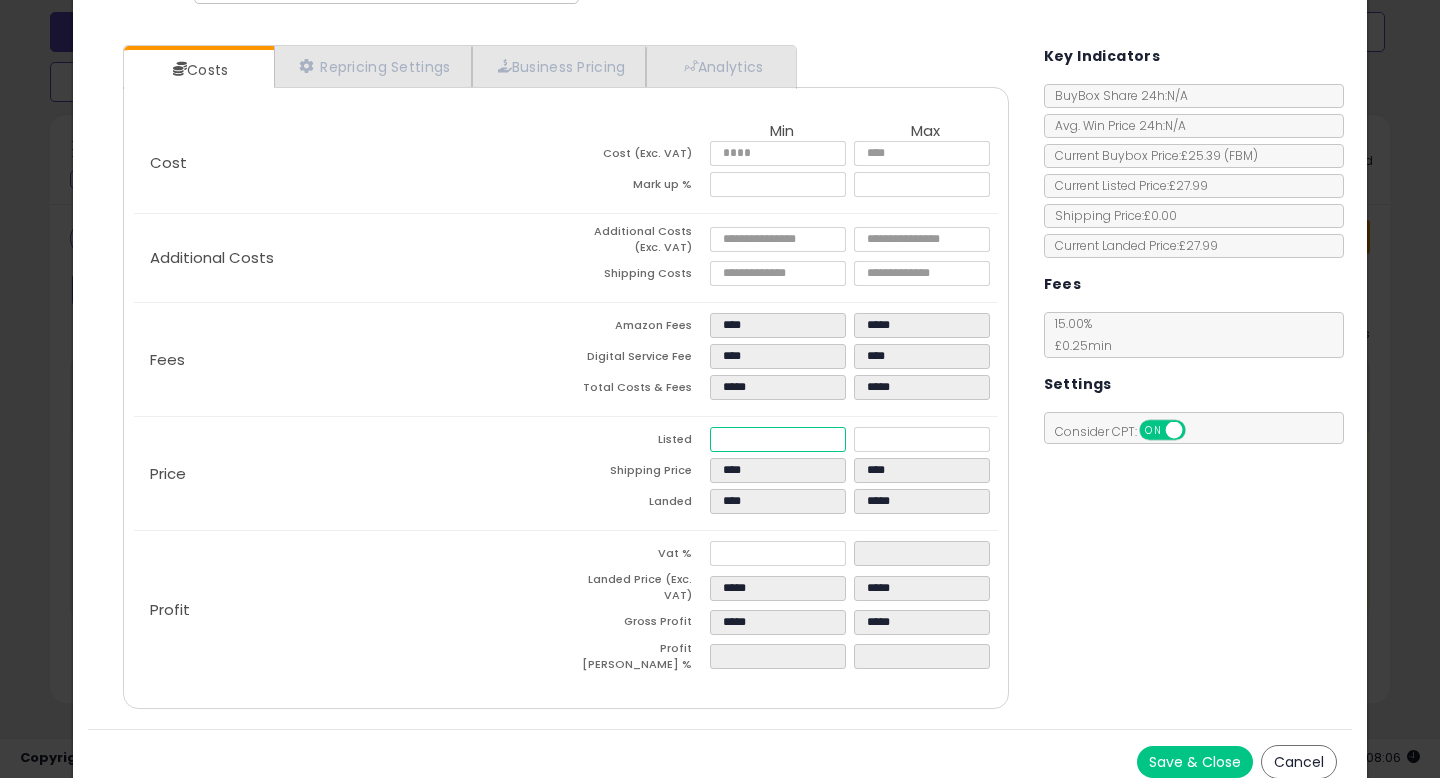 type on "****" 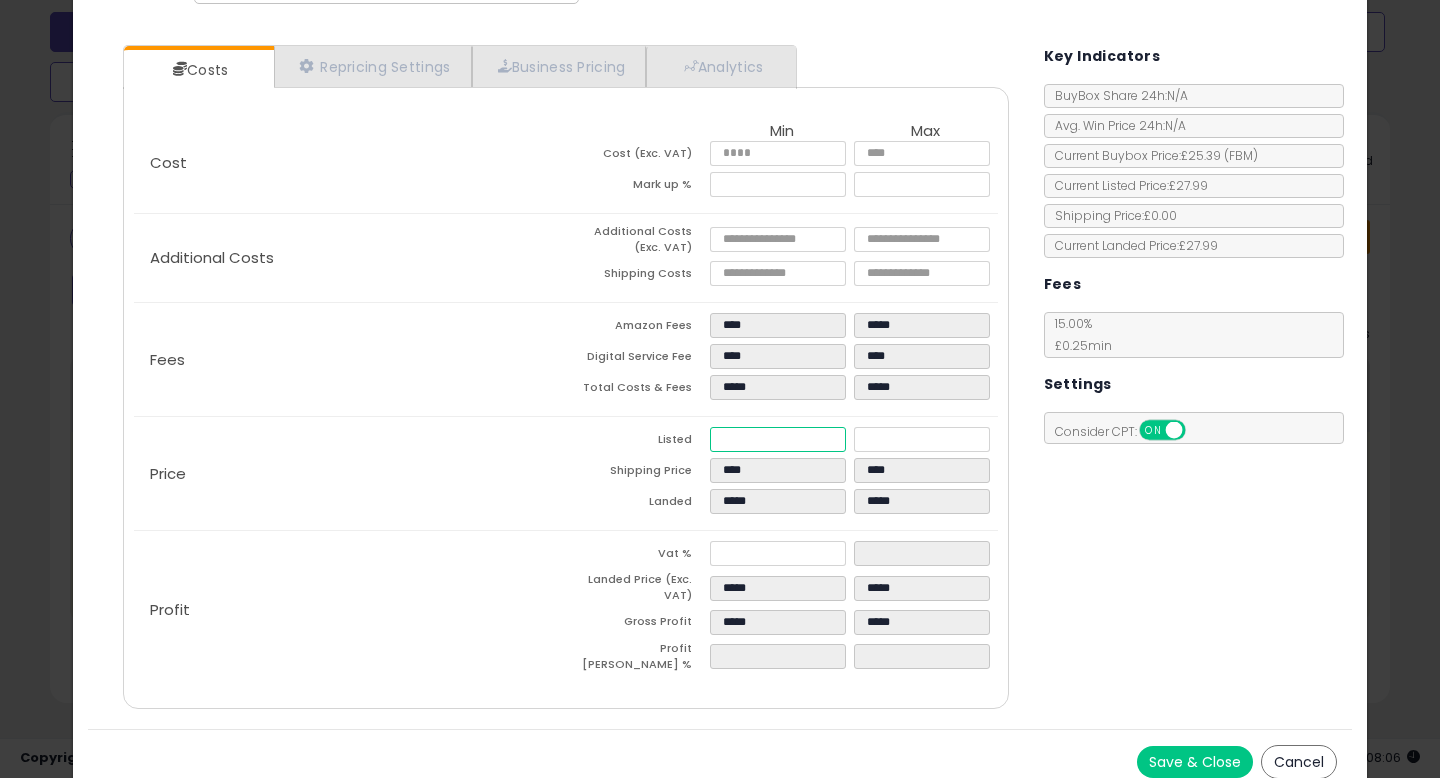 type on "****" 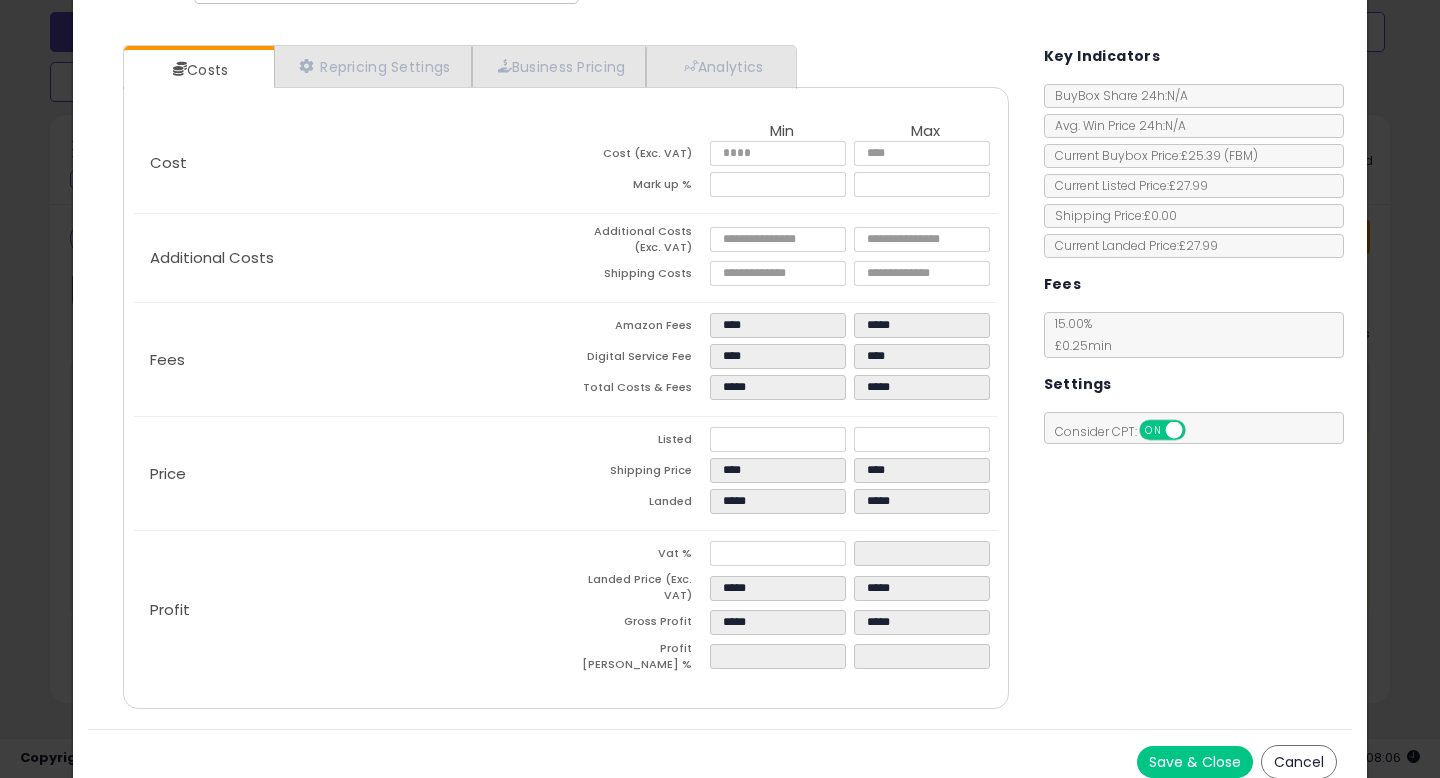 type on "*****" 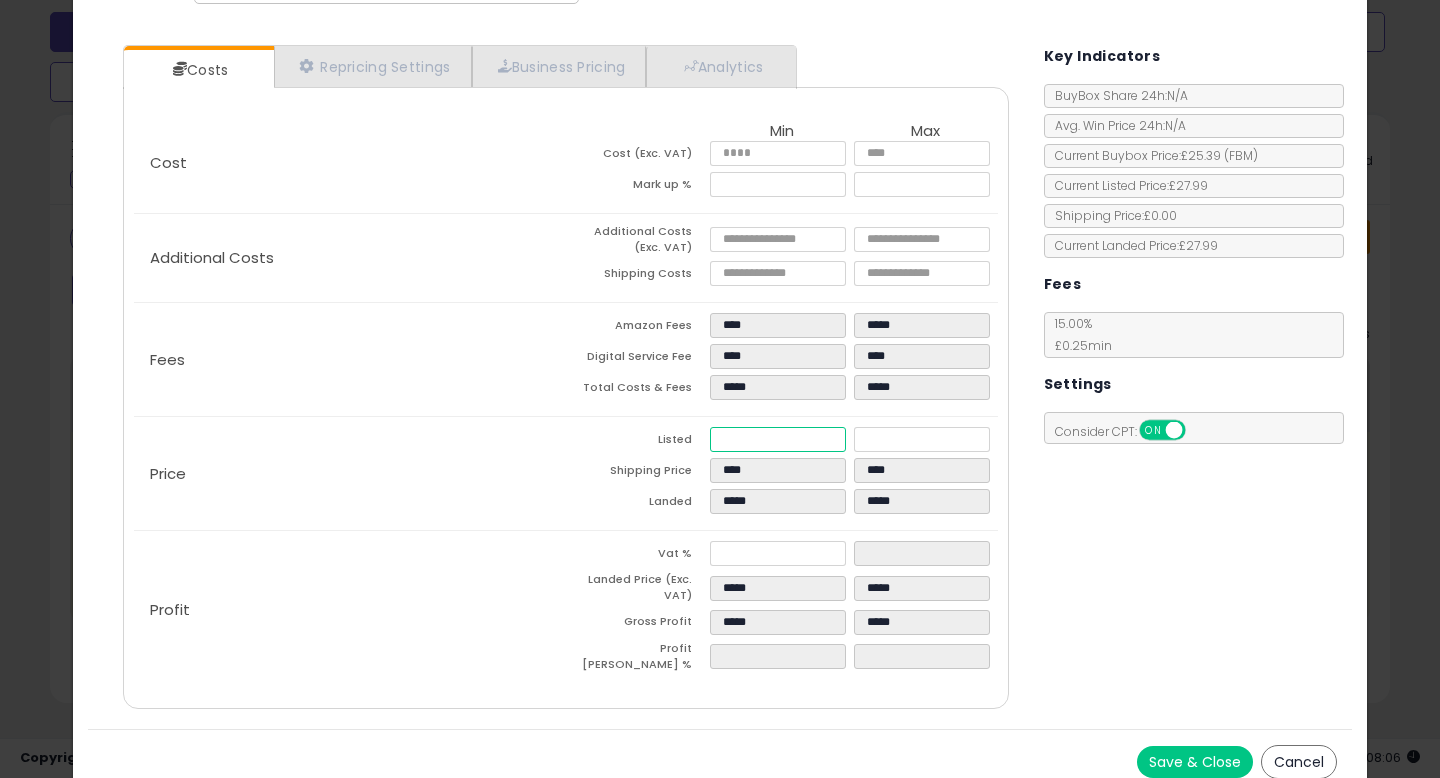 click on "*****" at bounding box center (778, 439) 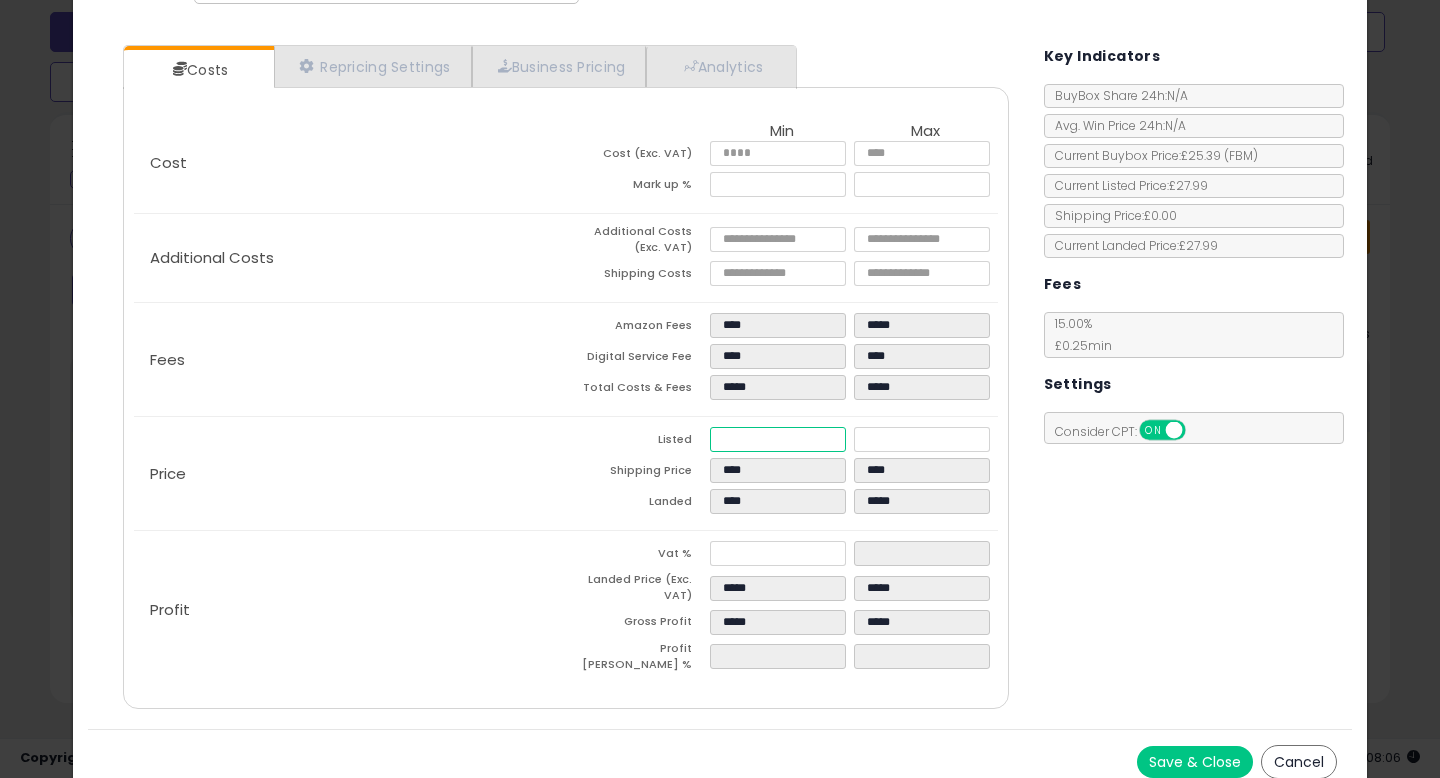 type on "****" 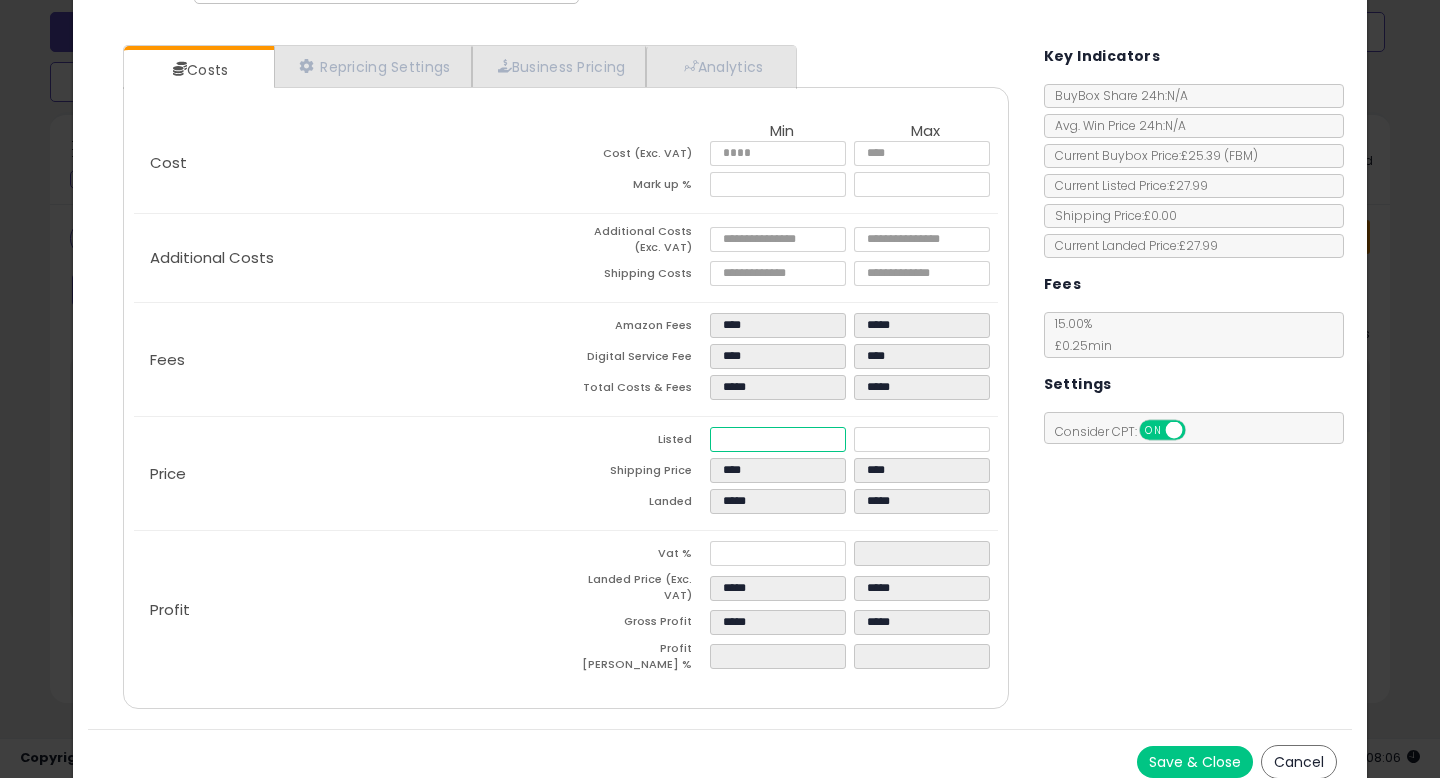 type on "*****" 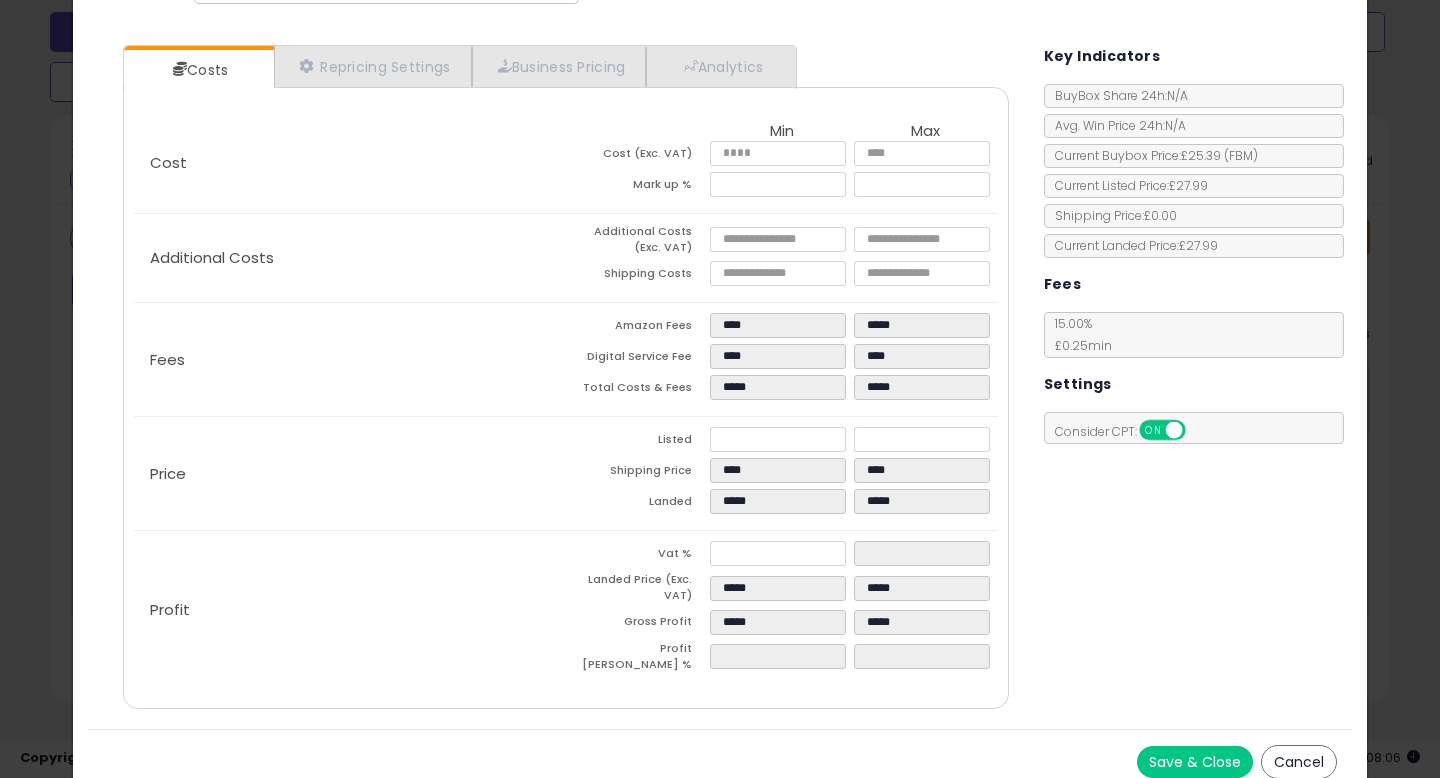 type on "****" 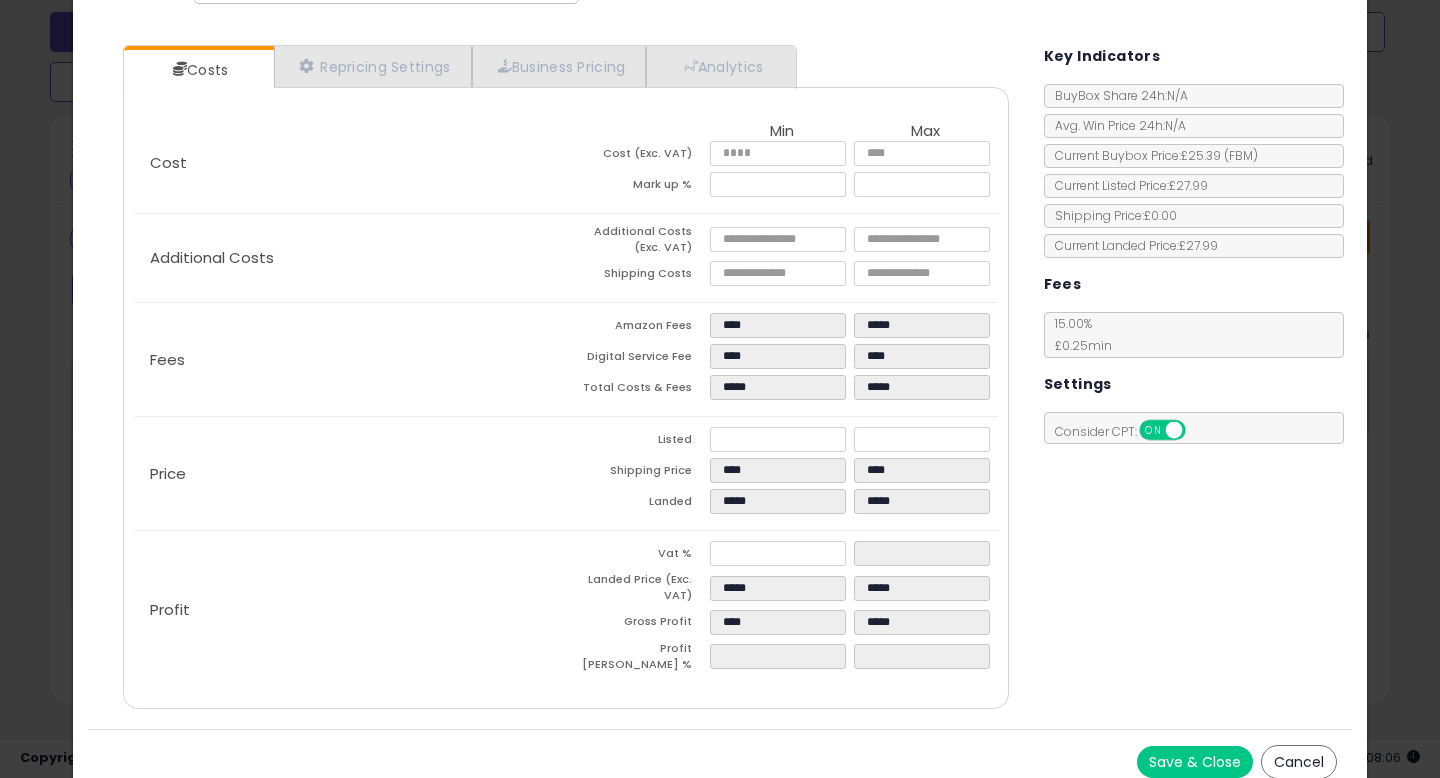 click on "Listed" at bounding box center (638, 442) 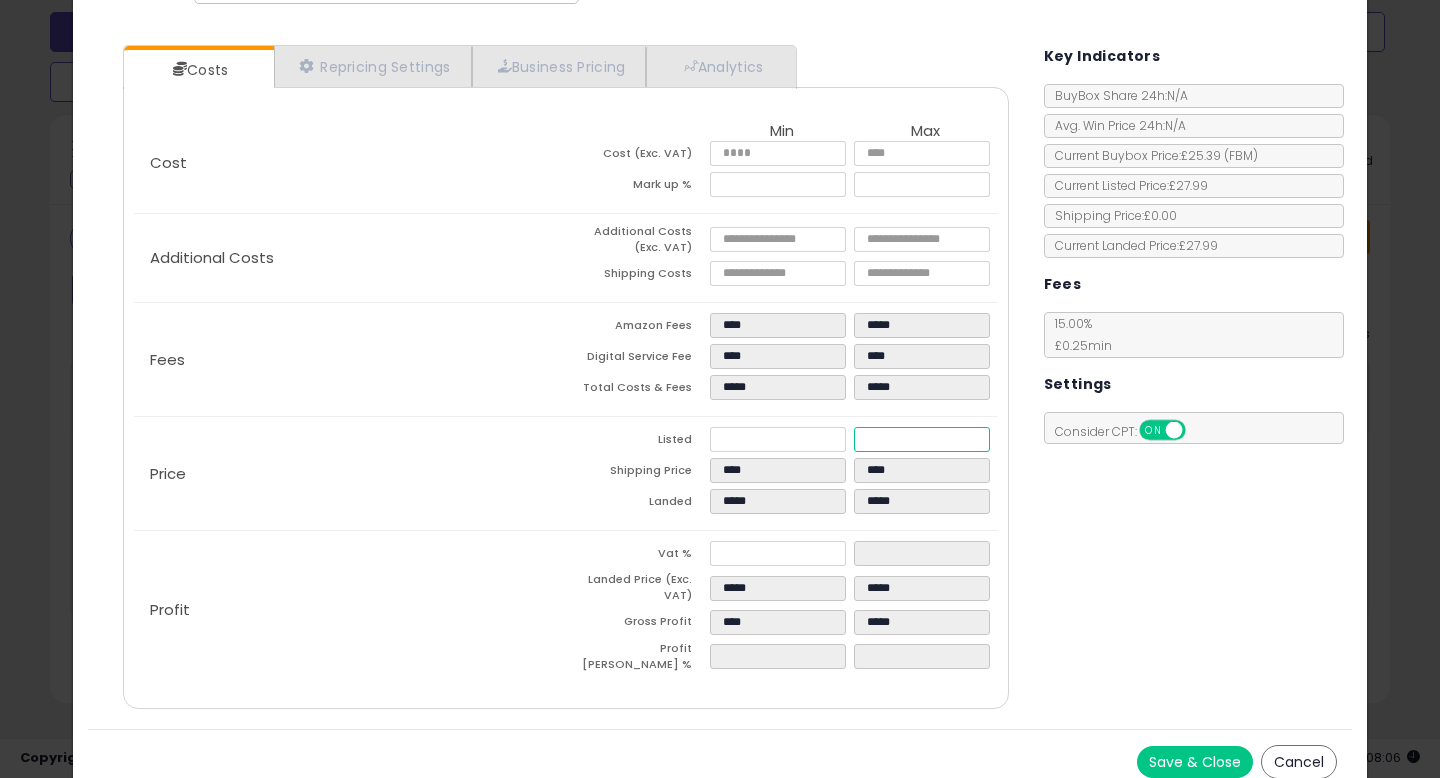 drag, startPoint x: 918, startPoint y: 436, endPoint x: 843, endPoint y: 432, distance: 75.10659 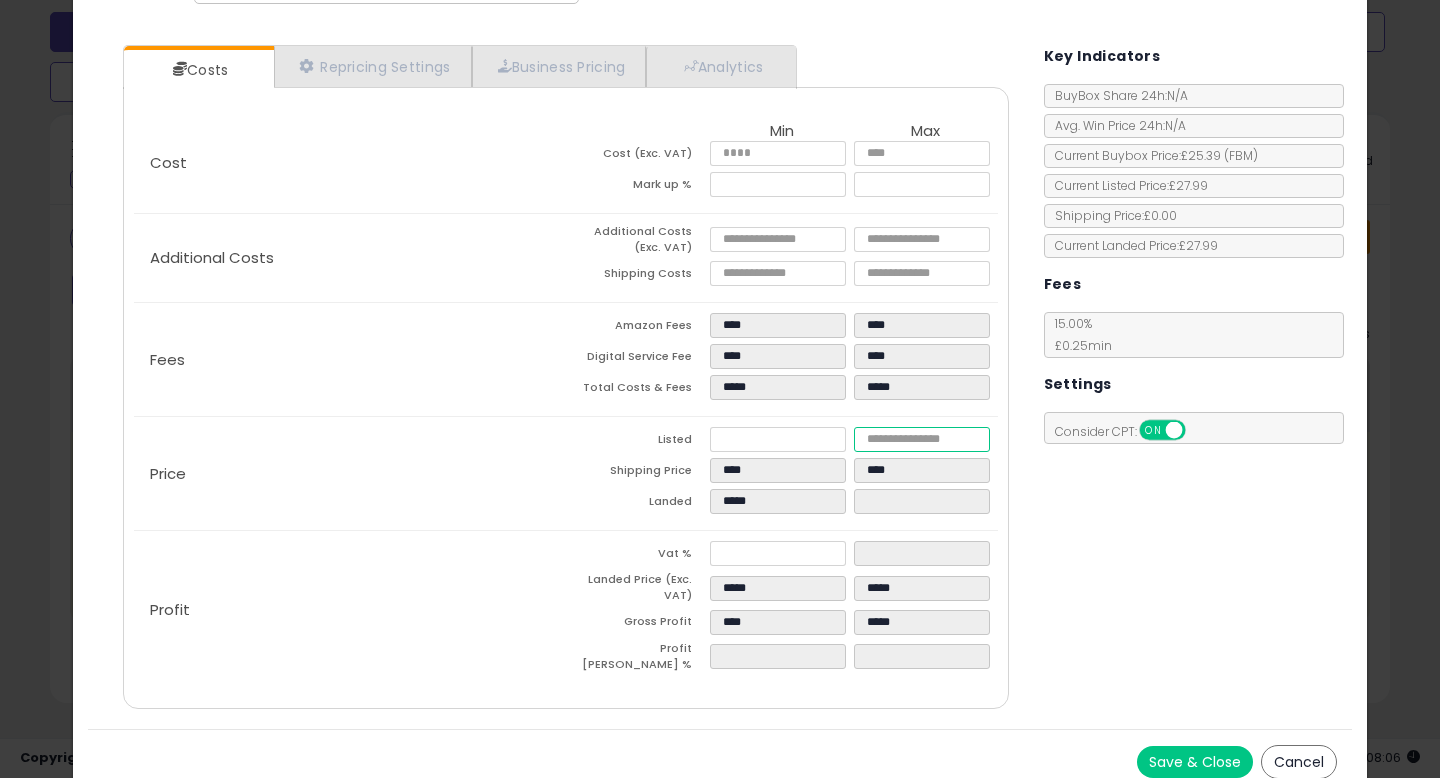 type on "****" 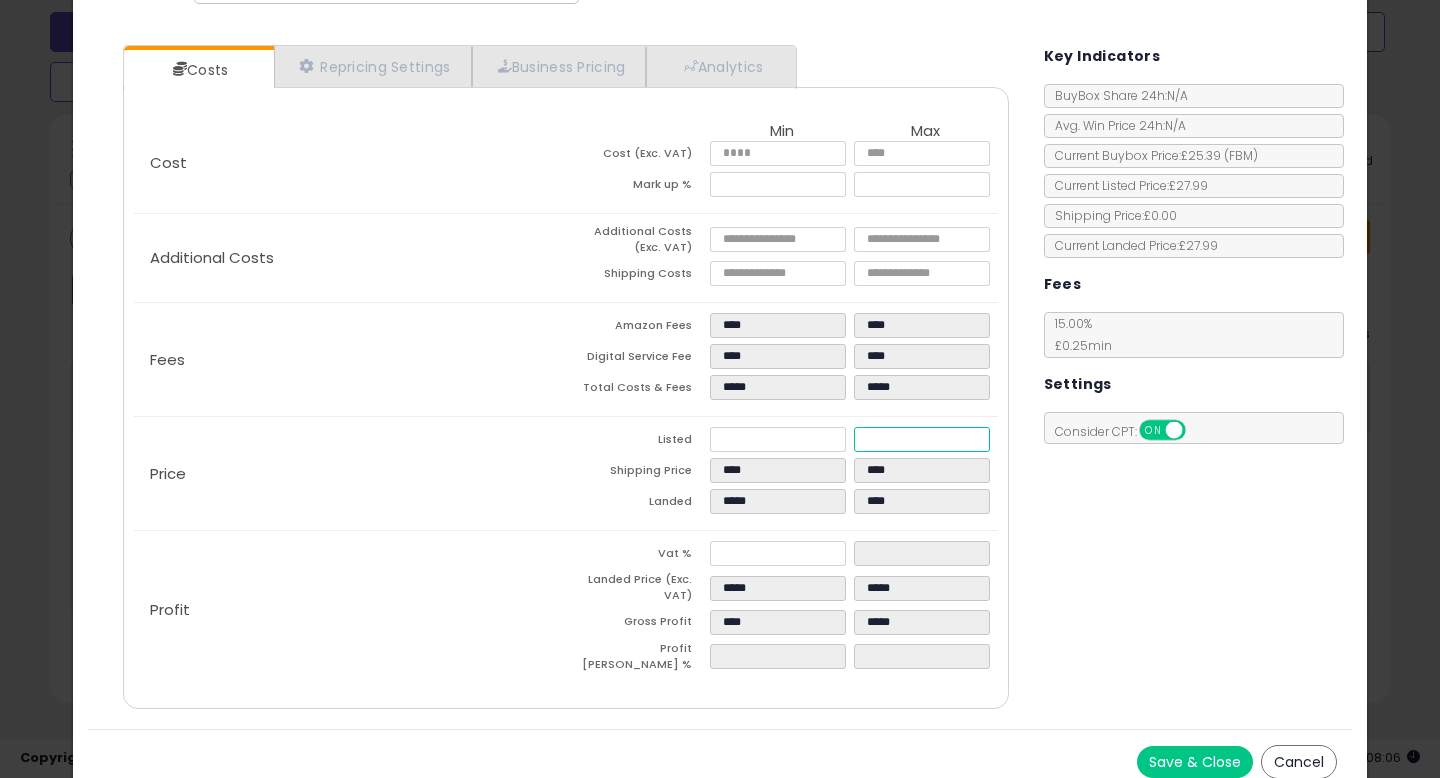 type on "****" 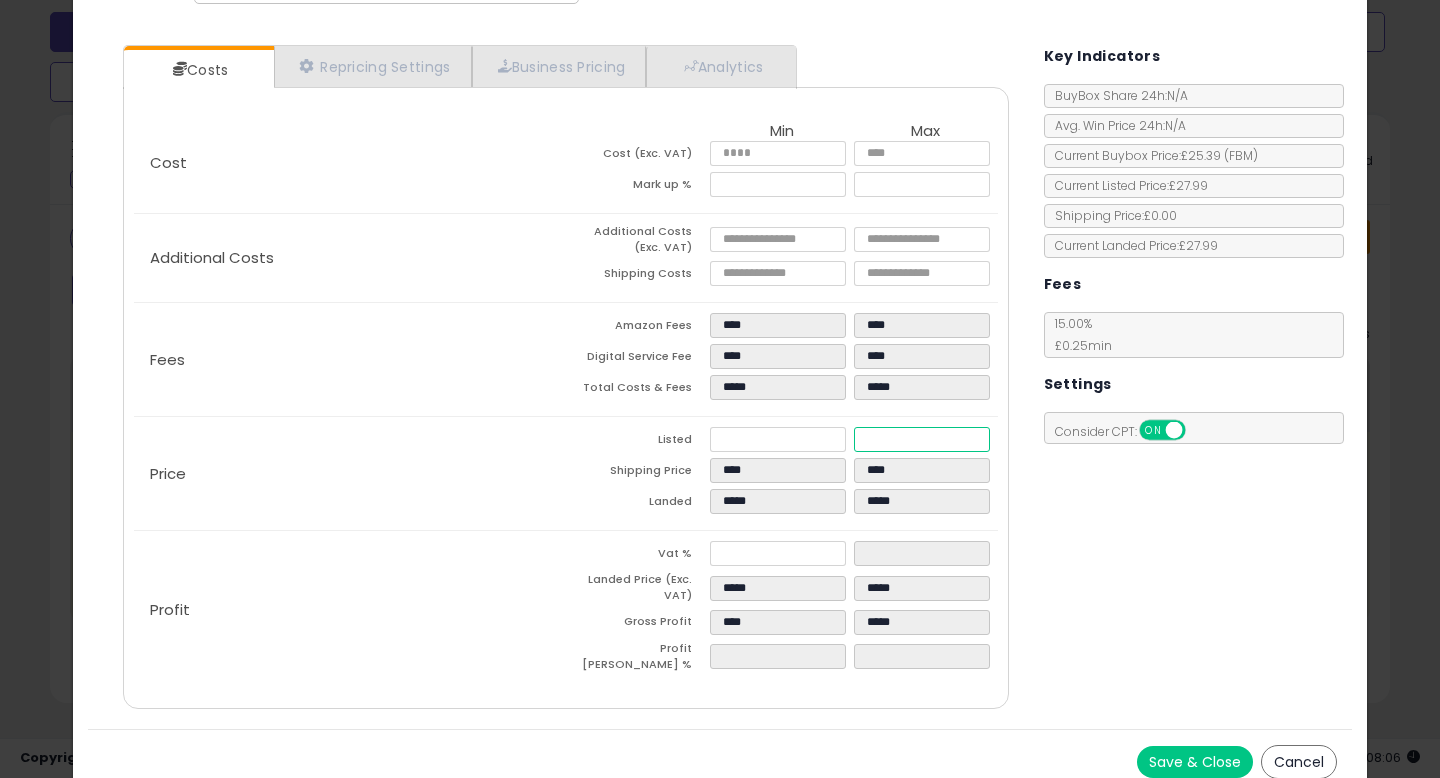type on "****" 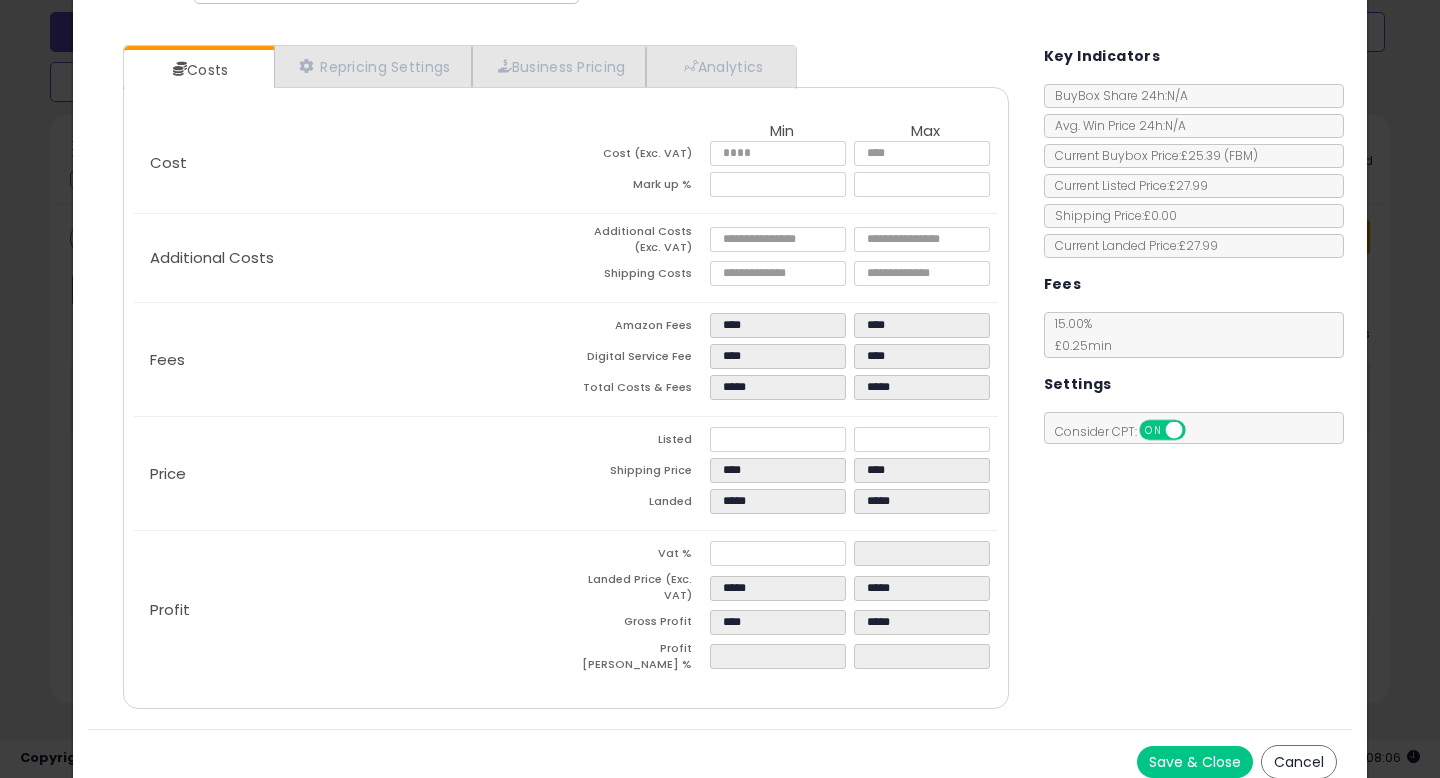 type on "*****" 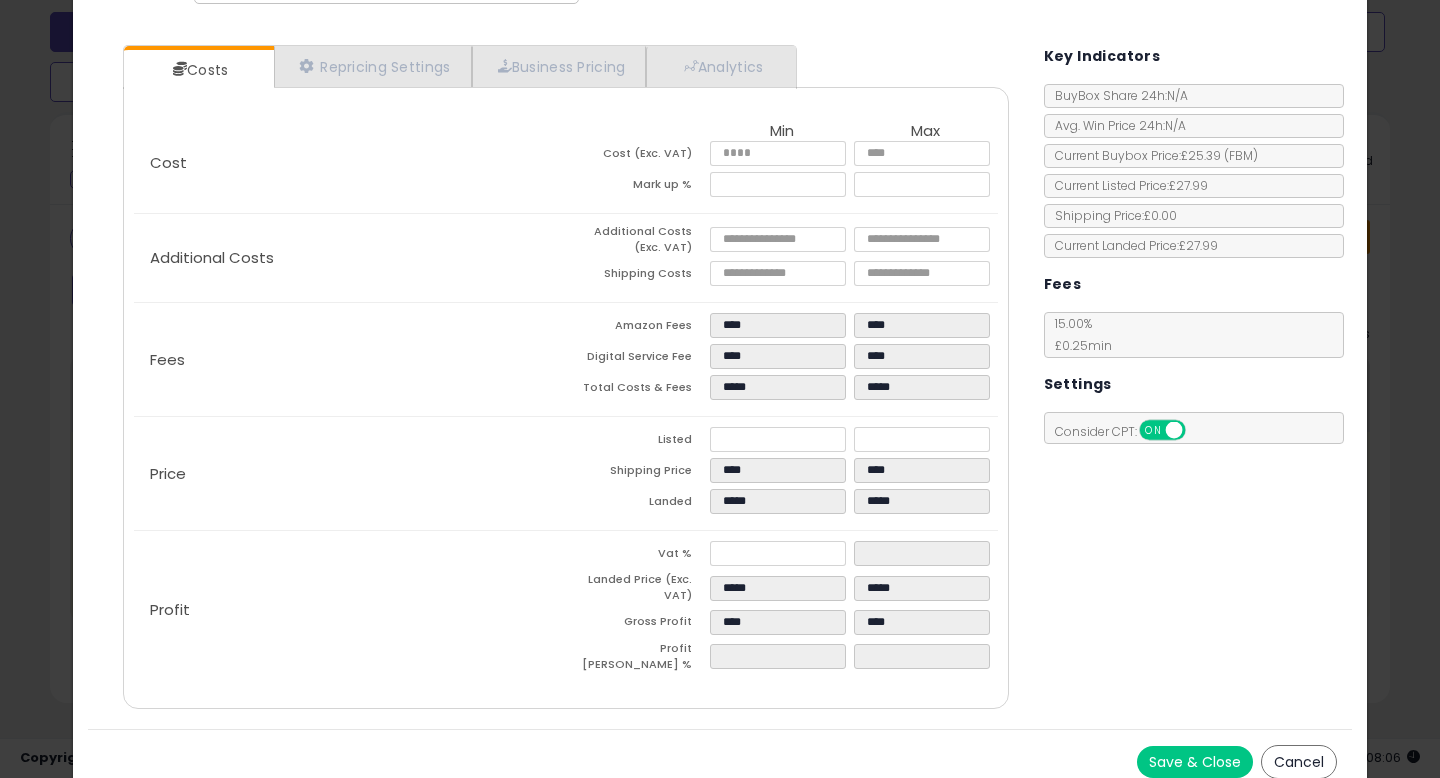 click on "Price
Listed
*****
*****
Shipping Price
****
****
Landed
*****
*****" 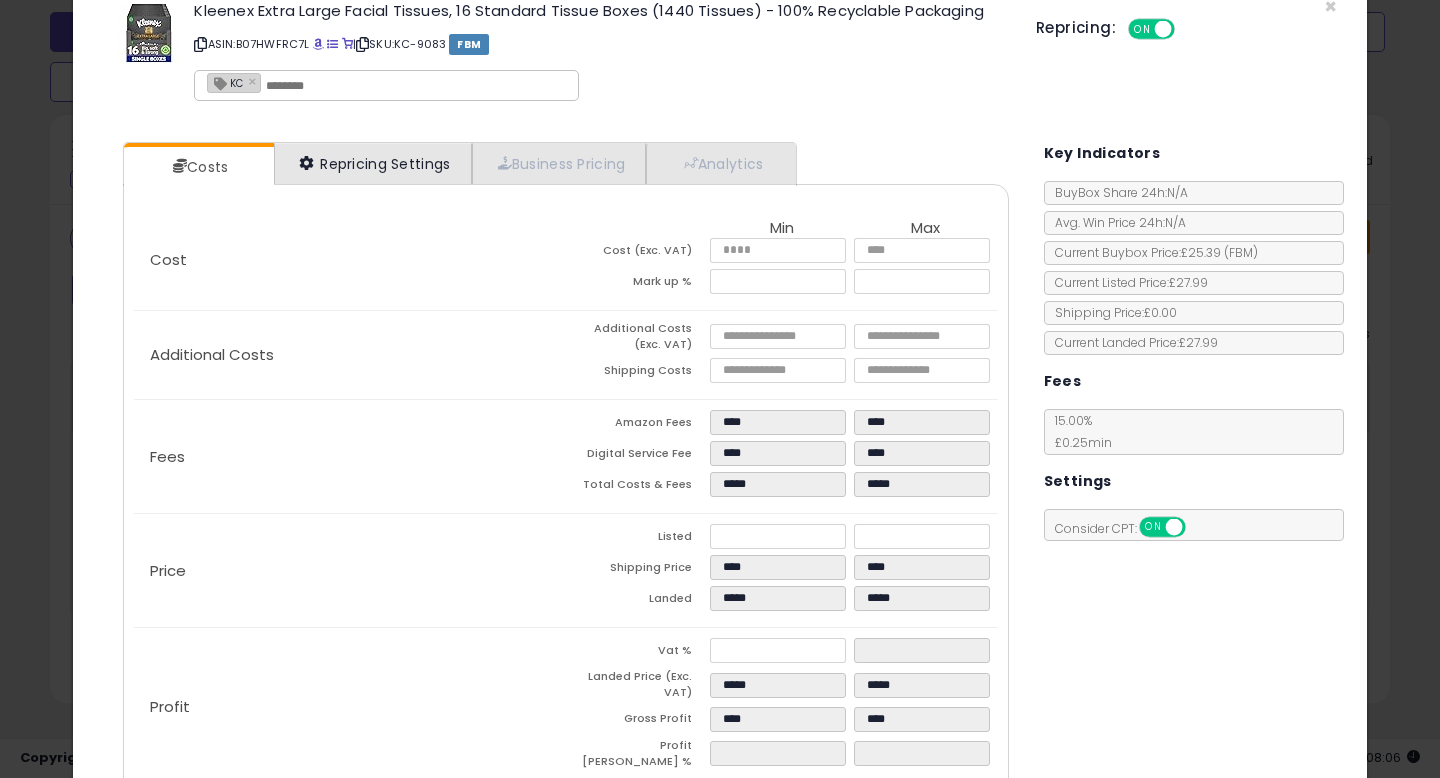 scroll, scrollTop: 0, scrollLeft: 0, axis: both 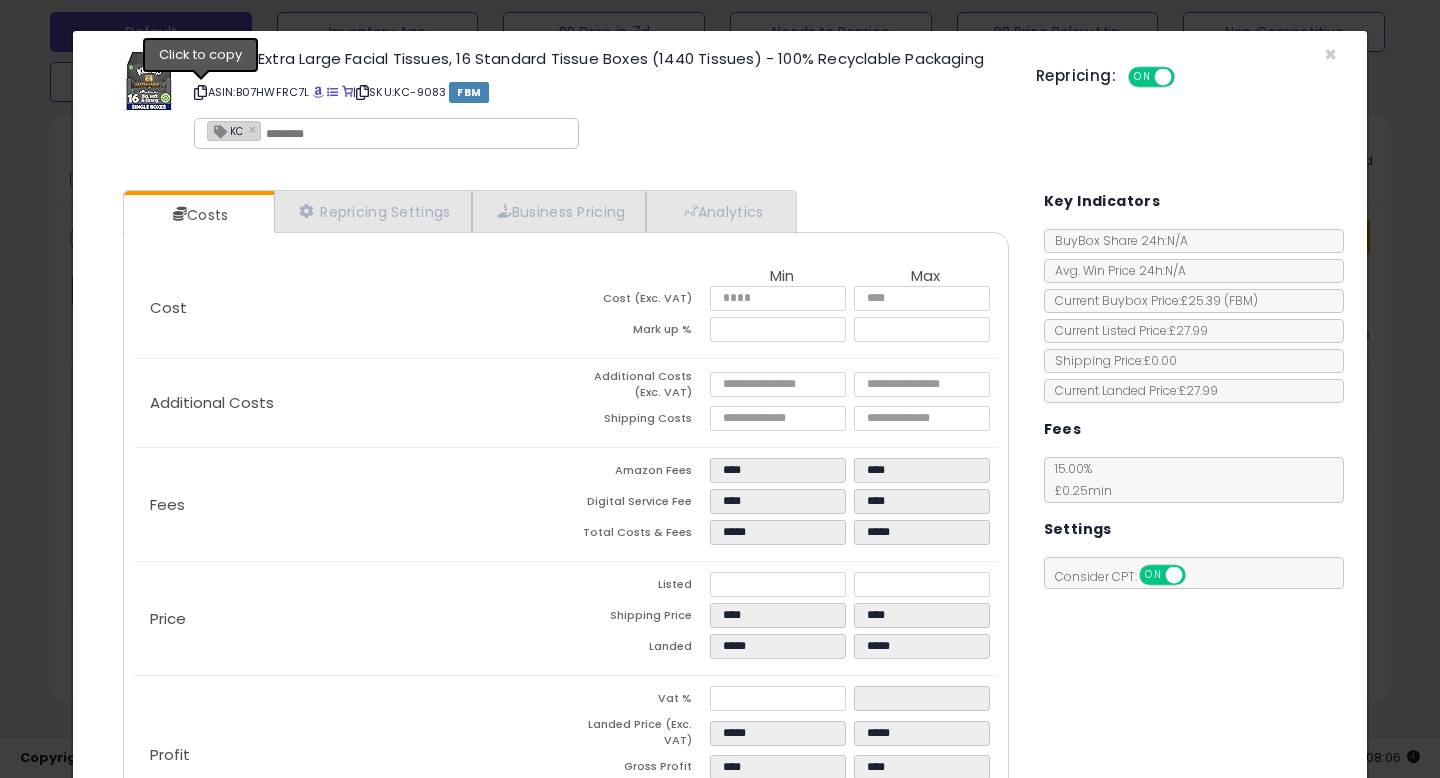 click at bounding box center [200, 92] 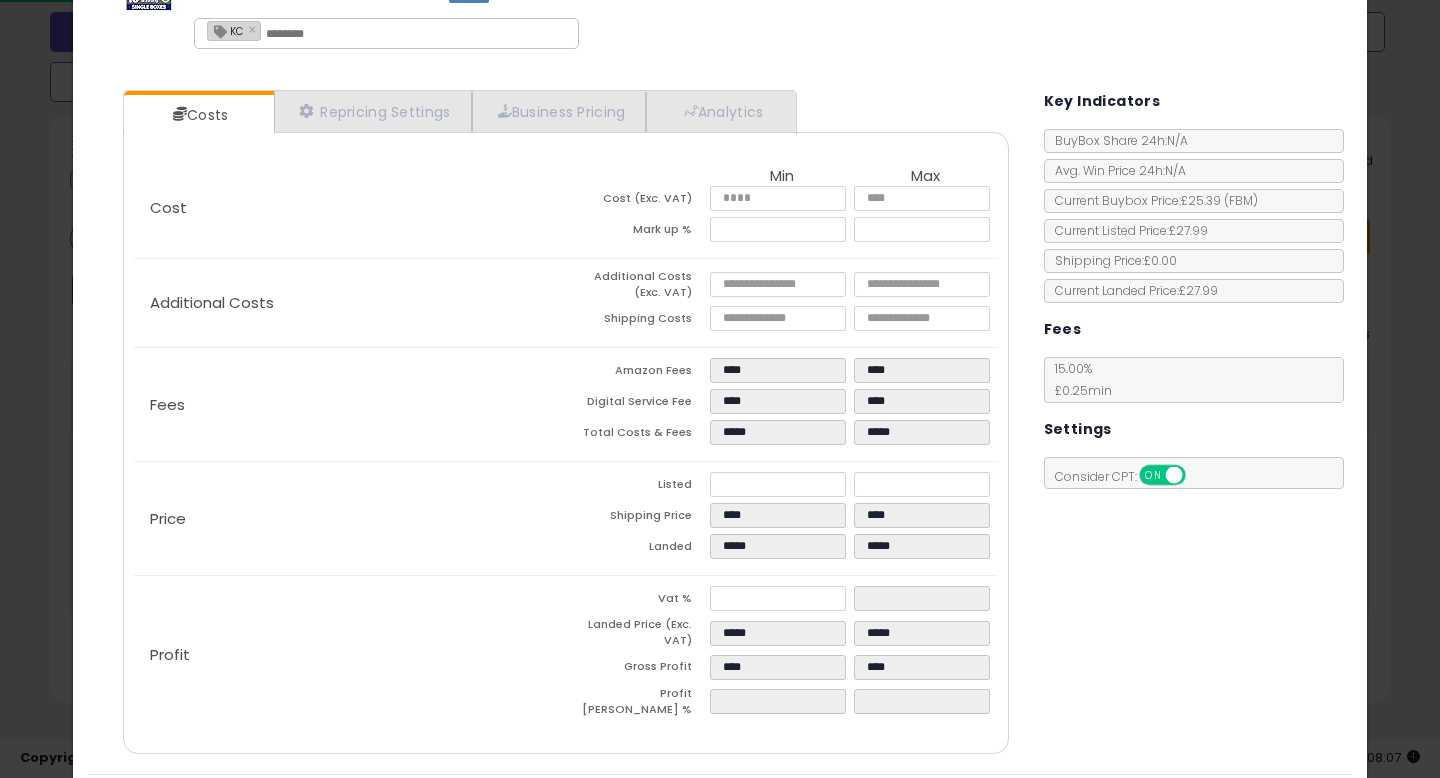 scroll, scrollTop: 154, scrollLeft: 0, axis: vertical 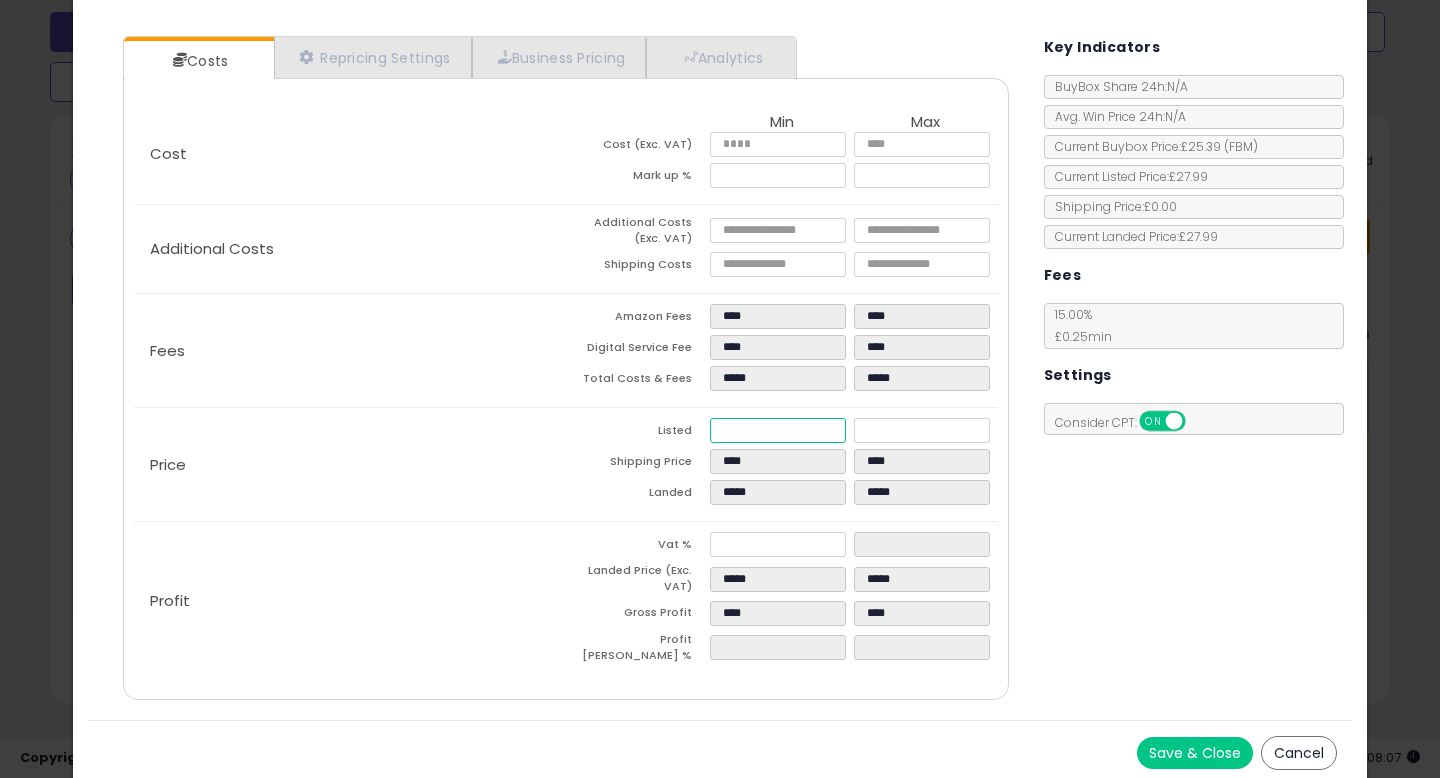 click on "*****" at bounding box center (778, 430) 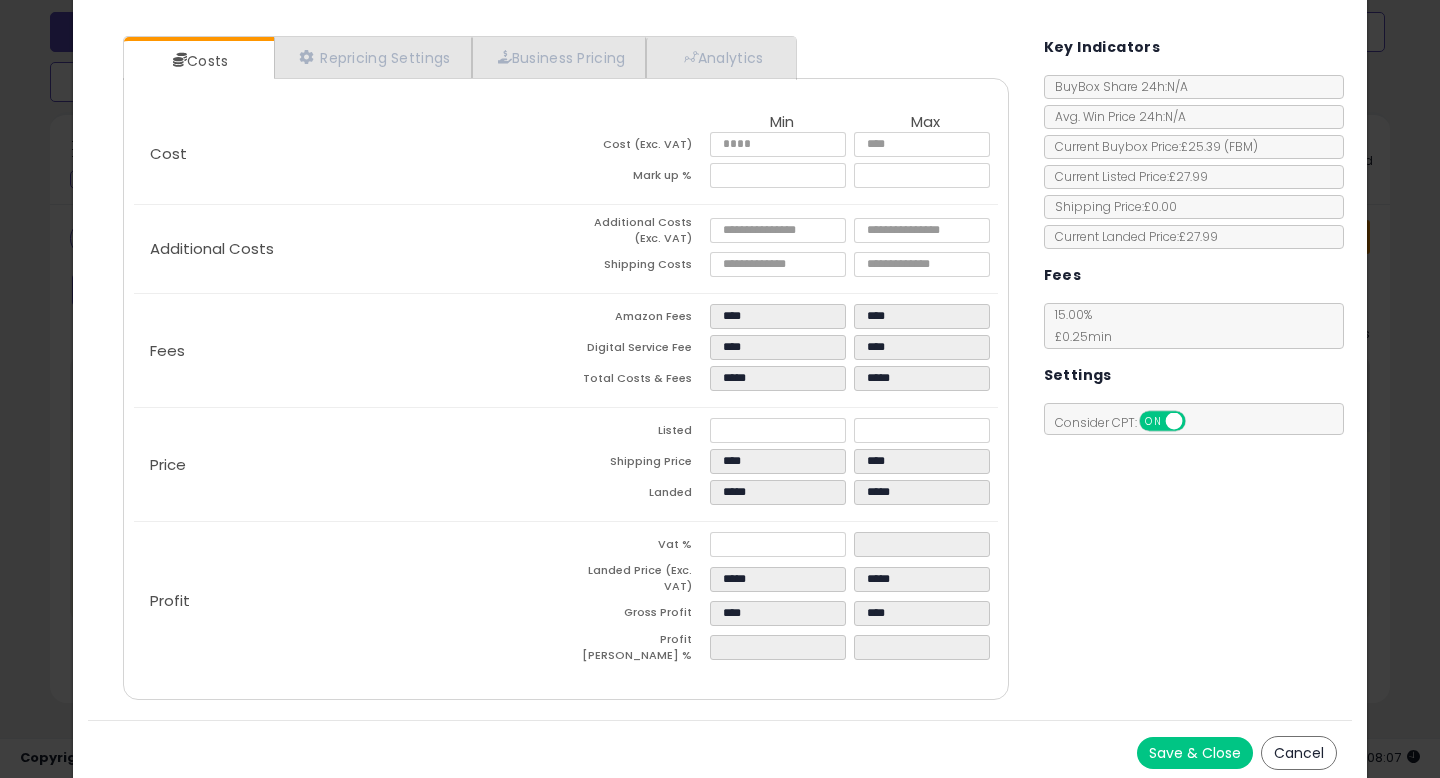 type on "****" 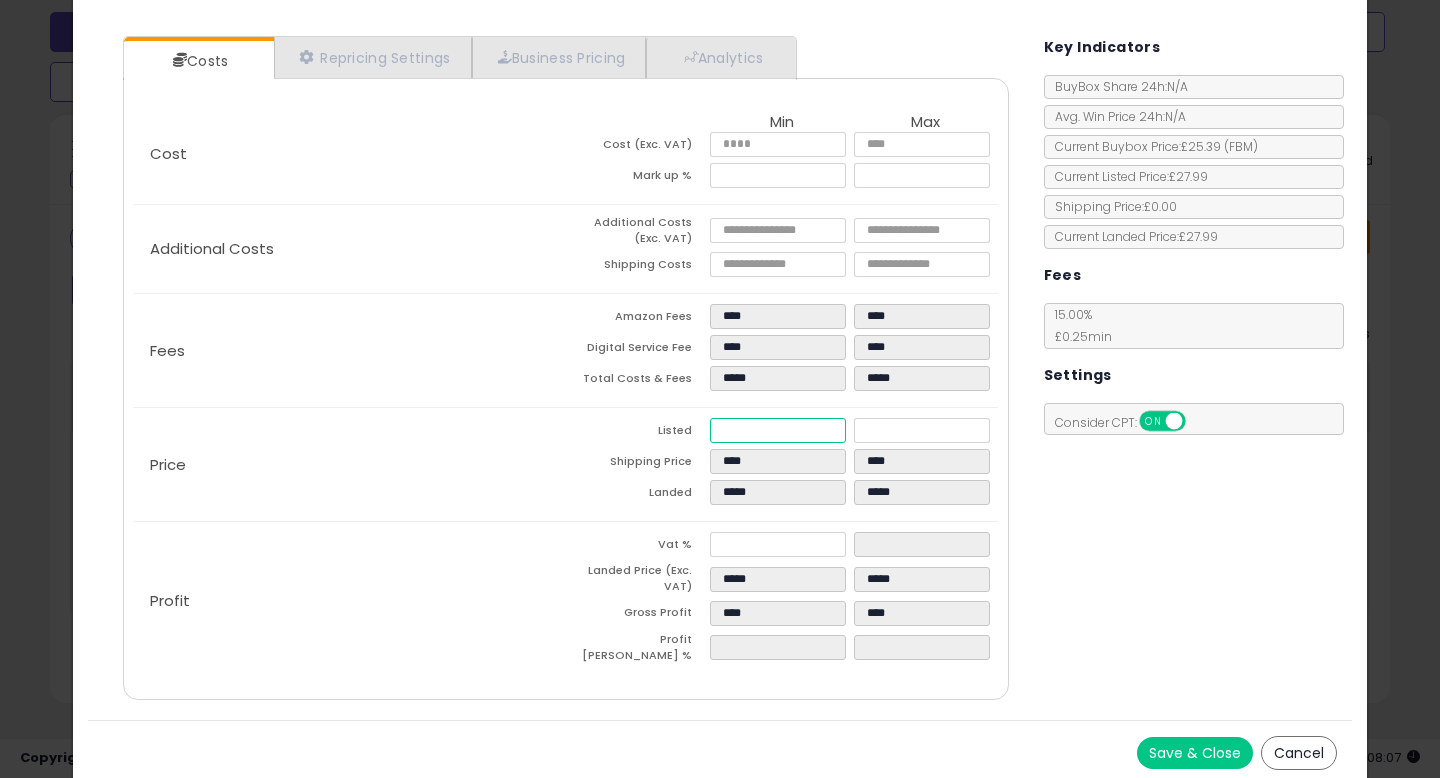 click on "*****" at bounding box center (778, 430) 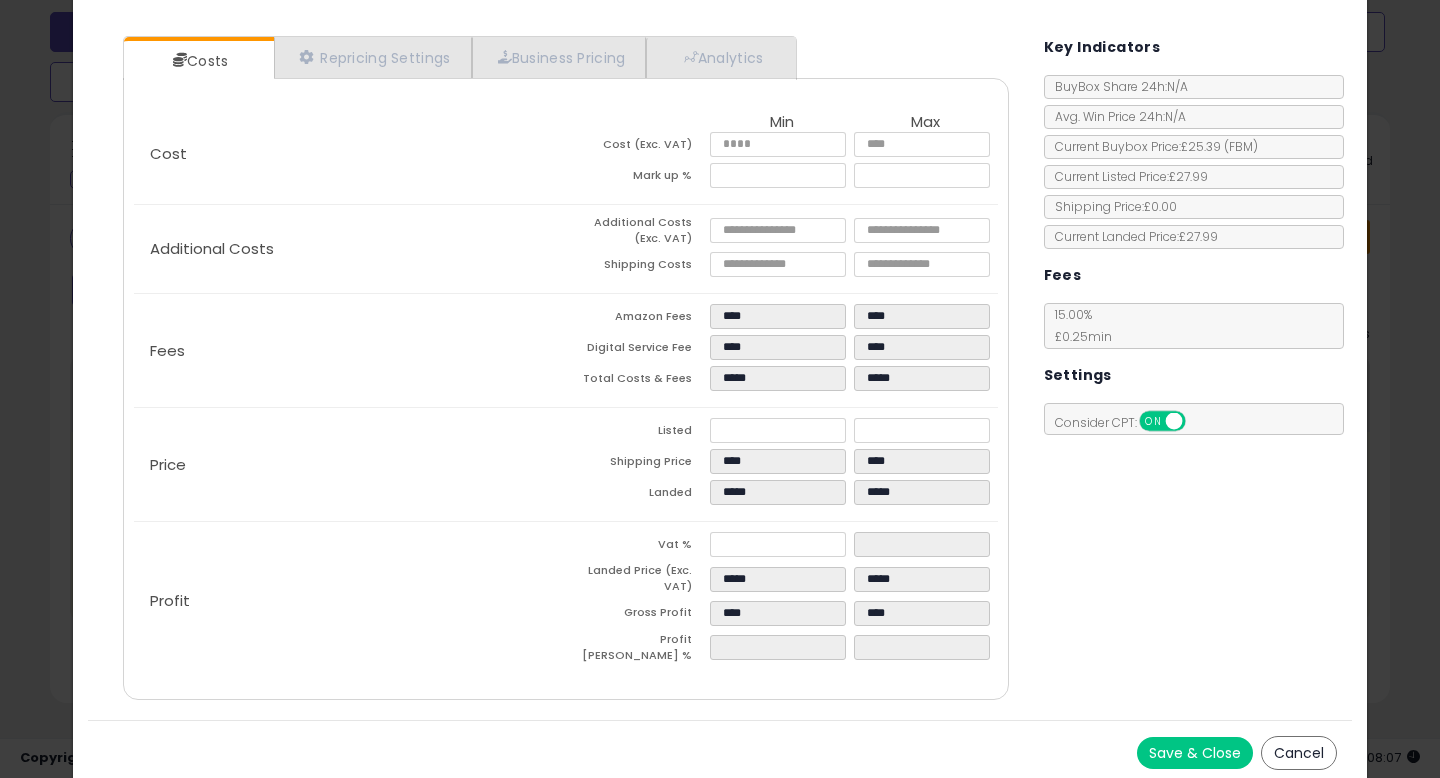 type on "****" 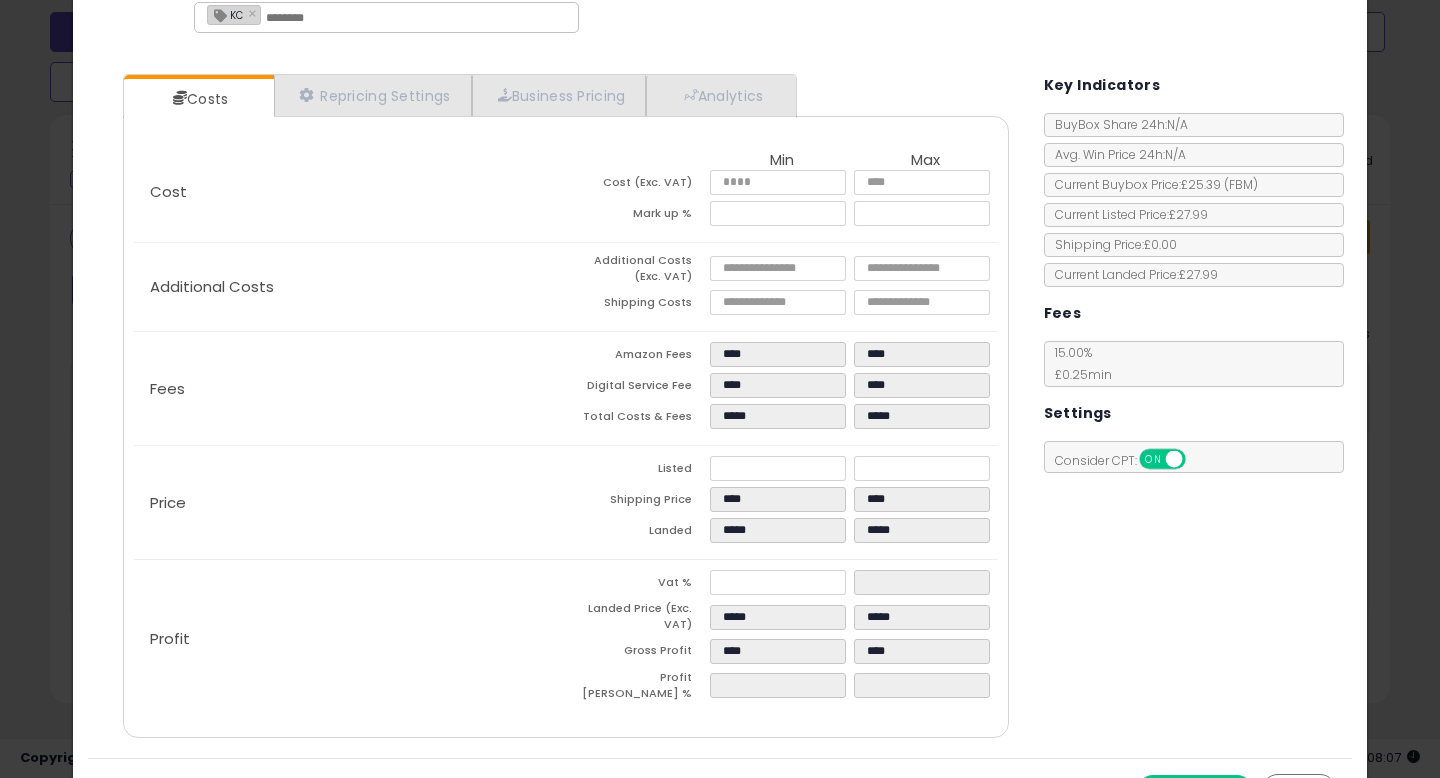 scroll, scrollTop: 154, scrollLeft: 0, axis: vertical 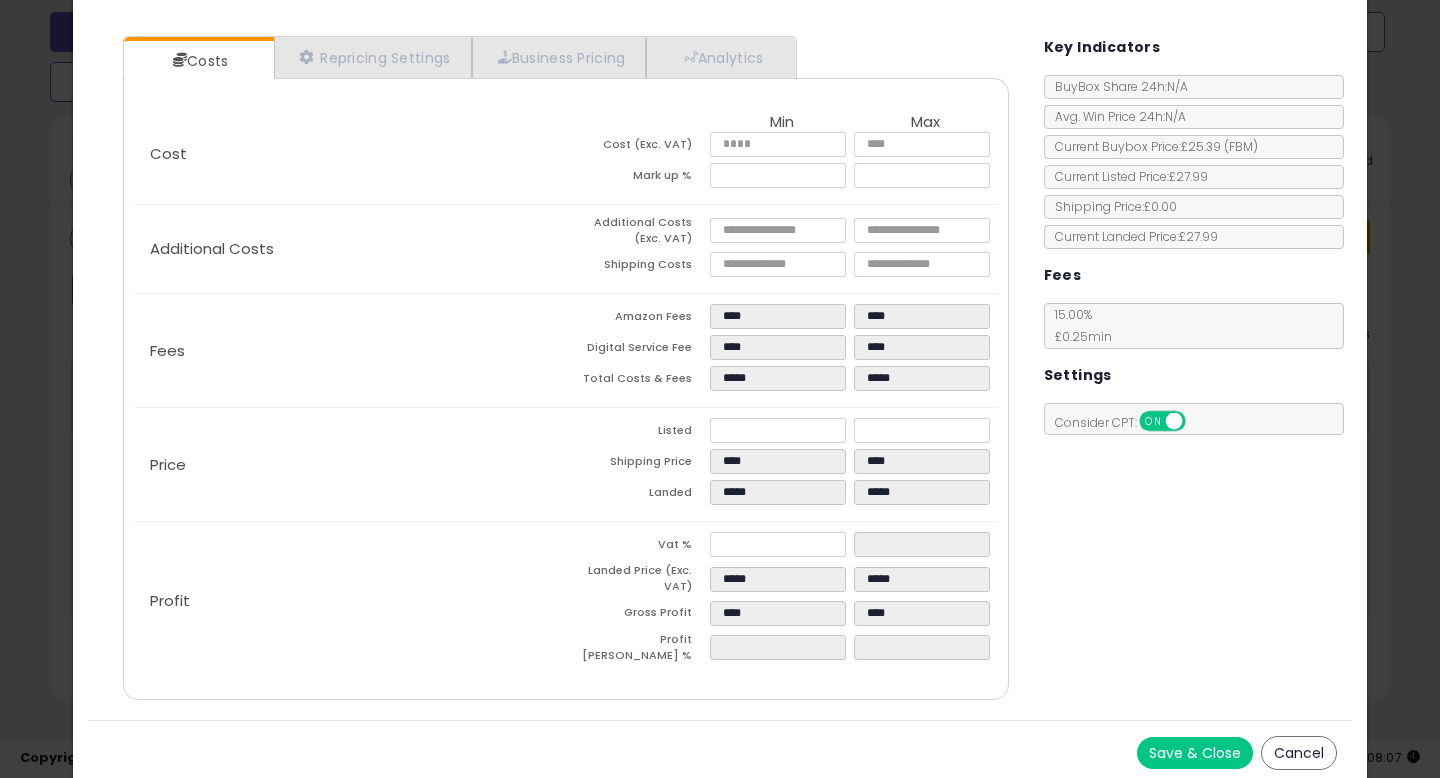 click on "Save & Close" at bounding box center [1195, 753] 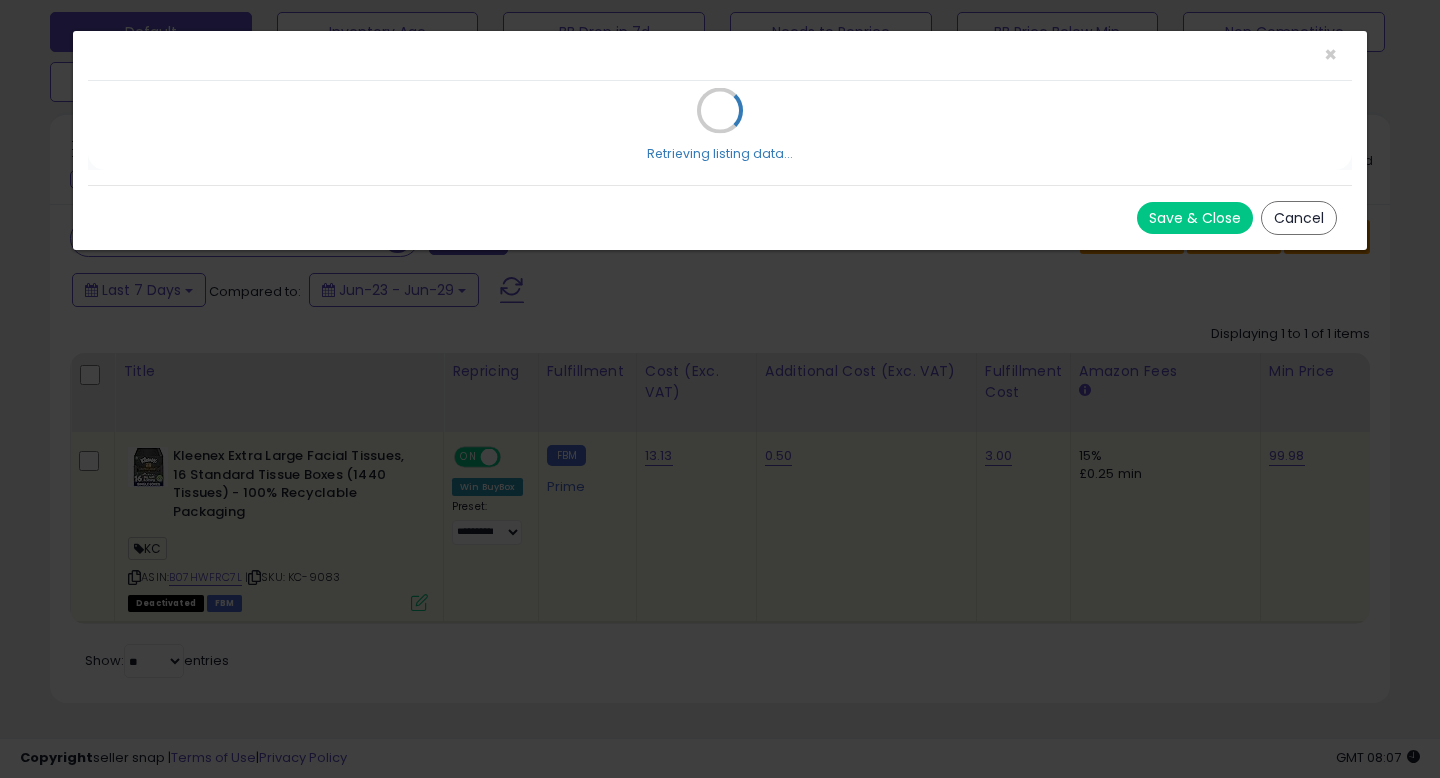 scroll, scrollTop: 0, scrollLeft: 0, axis: both 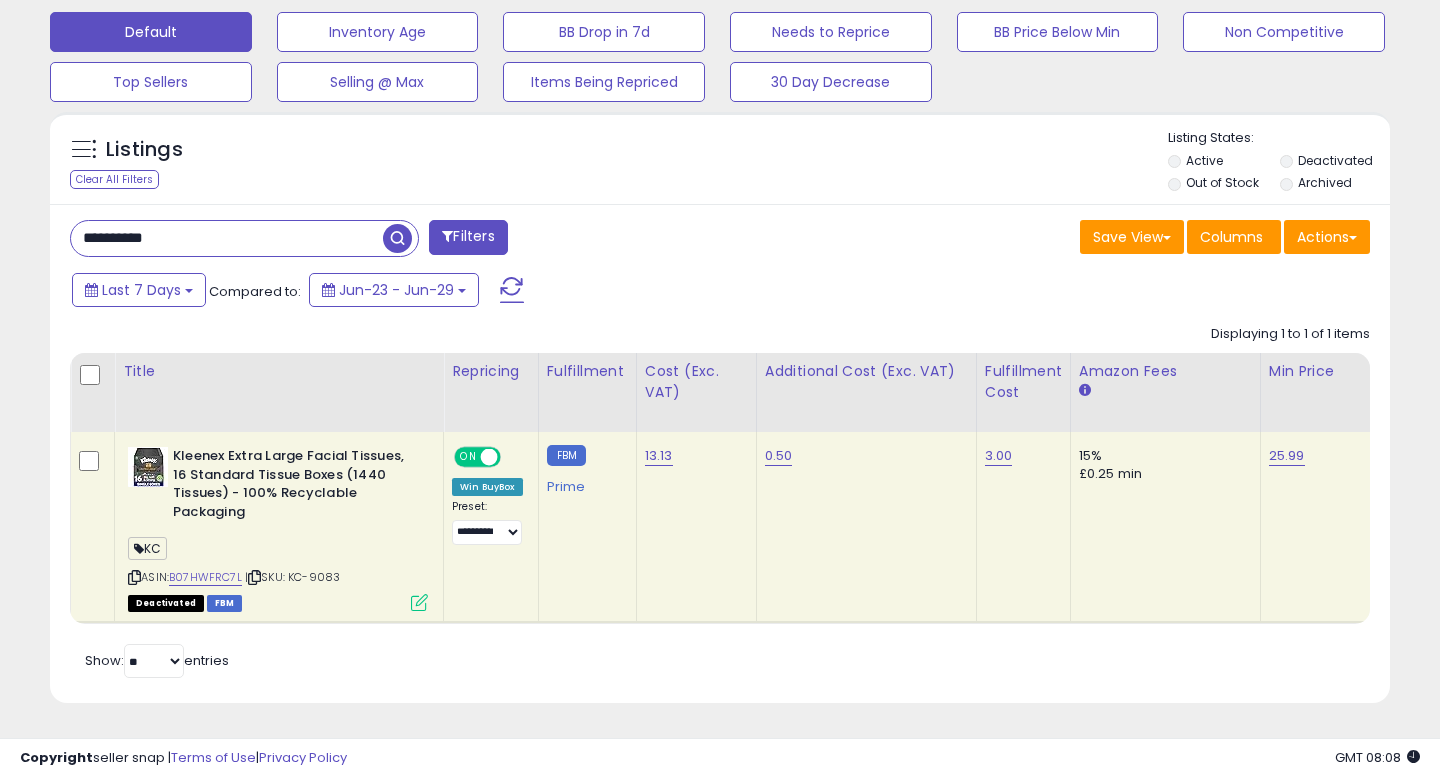 click on "**********" at bounding box center (227, 238) 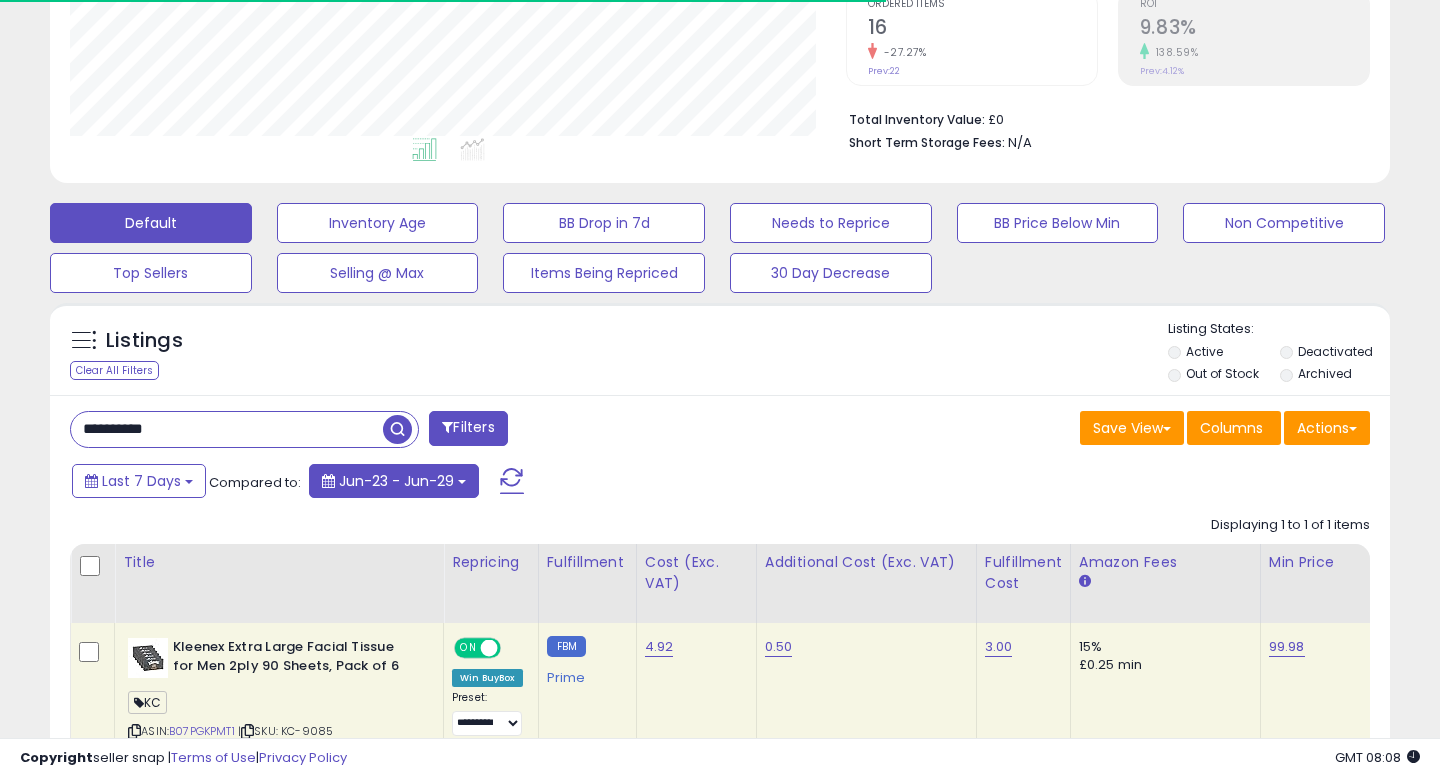 scroll, scrollTop: 581, scrollLeft: 0, axis: vertical 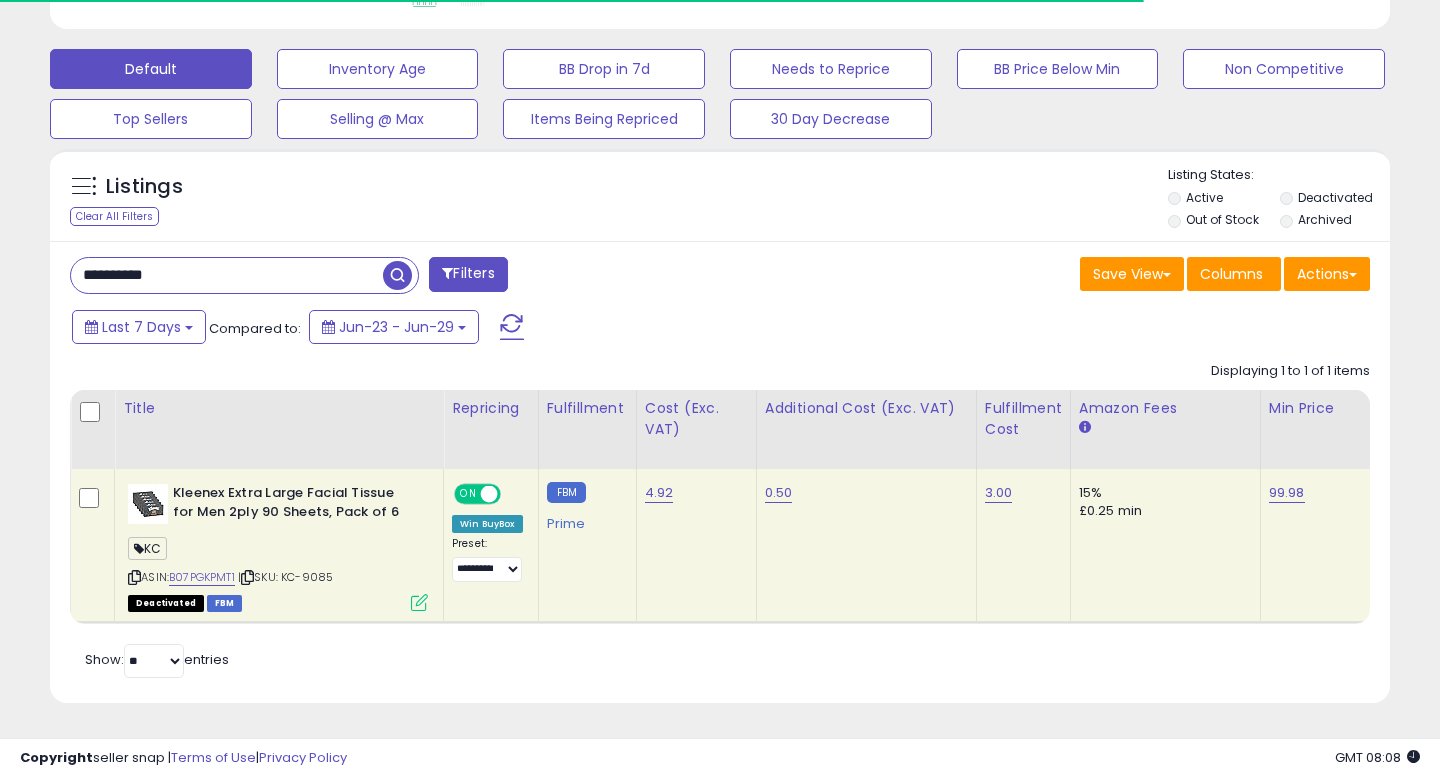 click at bounding box center (419, 602) 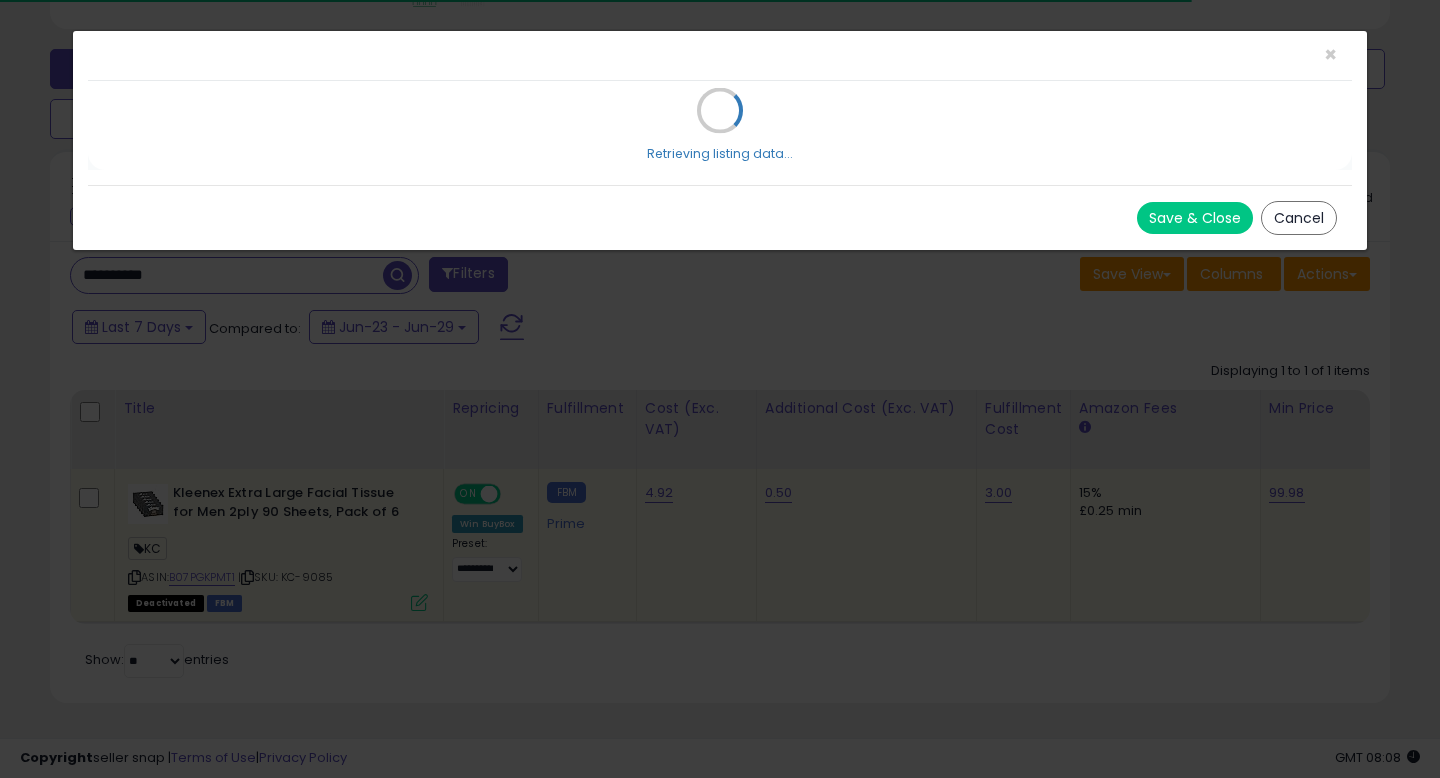 scroll, scrollTop: 999590, scrollLeft: 999224, axis: both 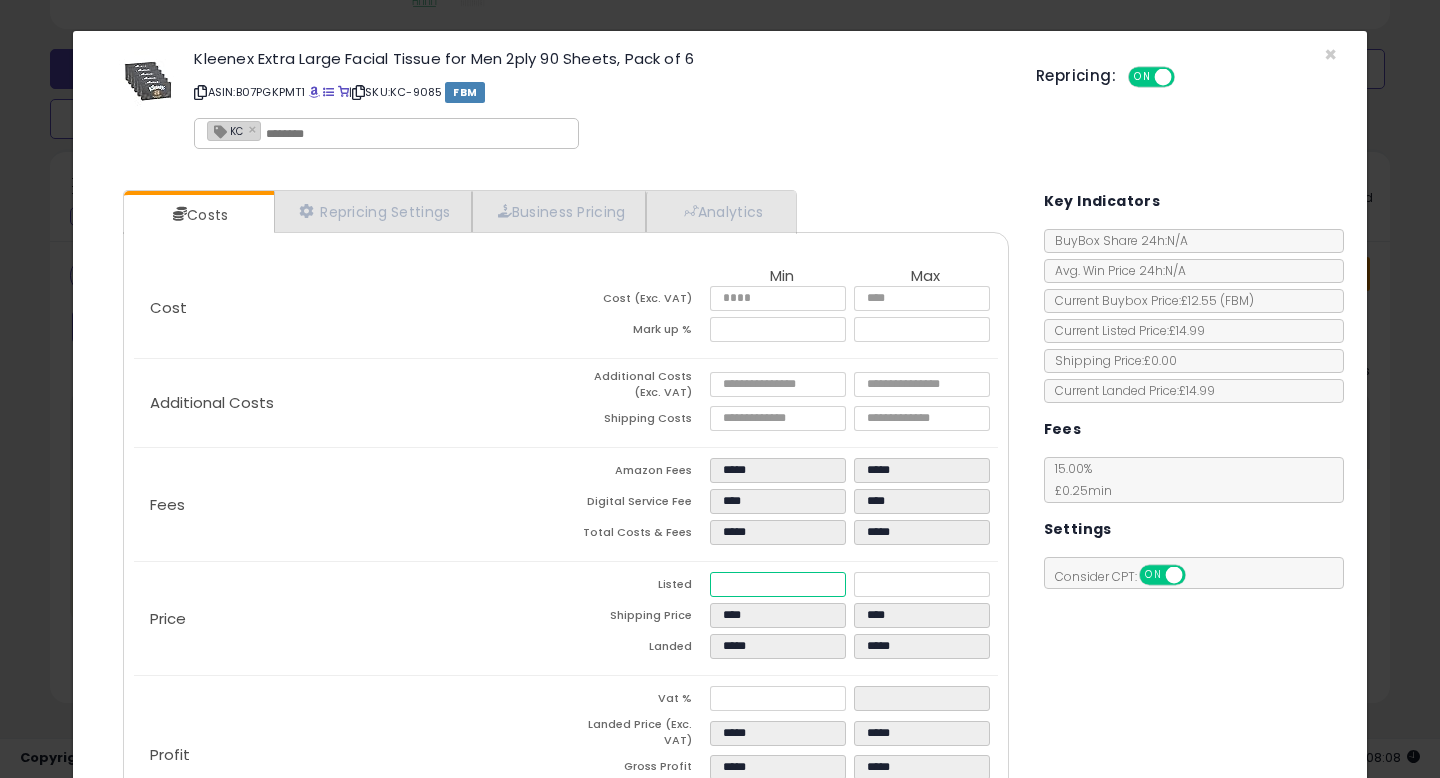 drag, startPoint x: 775, startPoint y: 576, endPoint x: 694, endPoint y: 575, distance: 81.00617 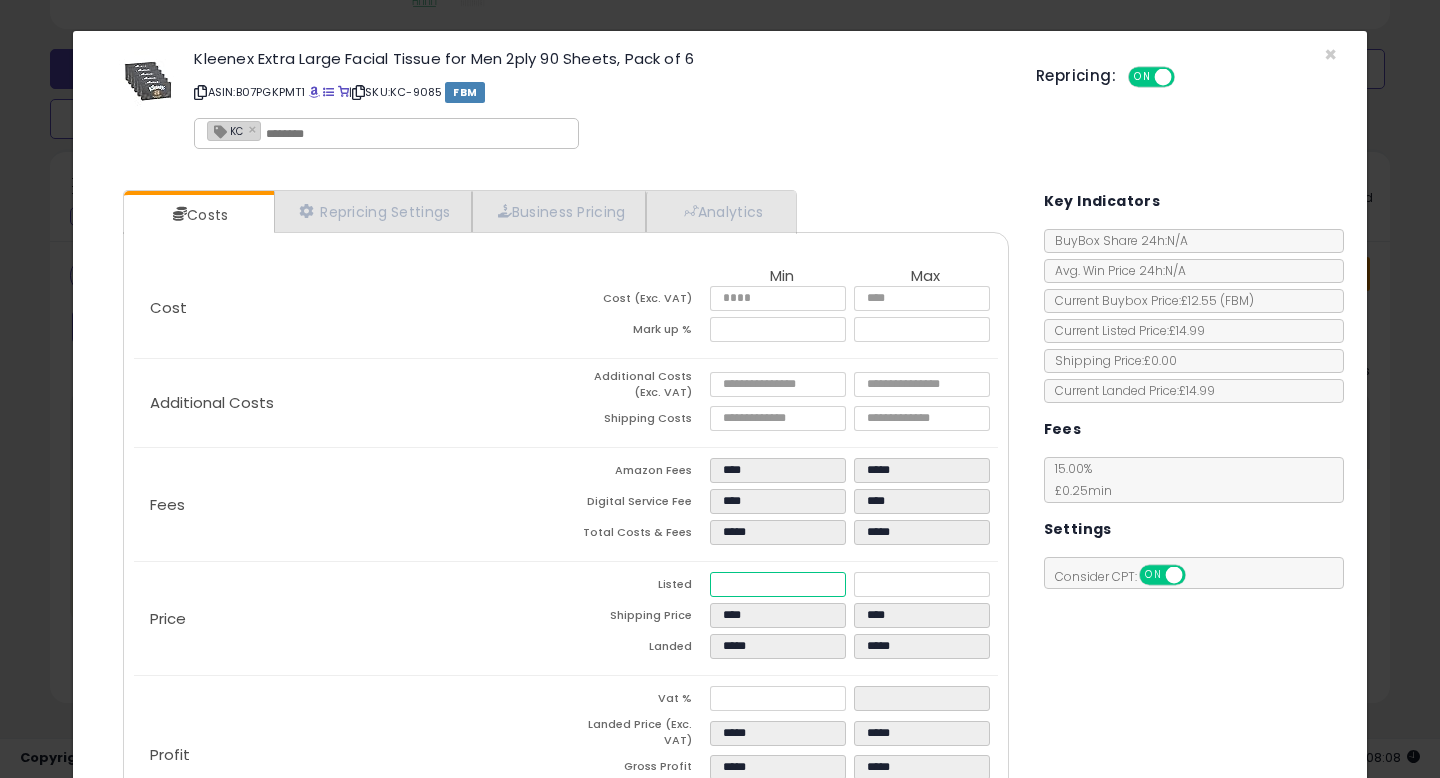 type on "****" 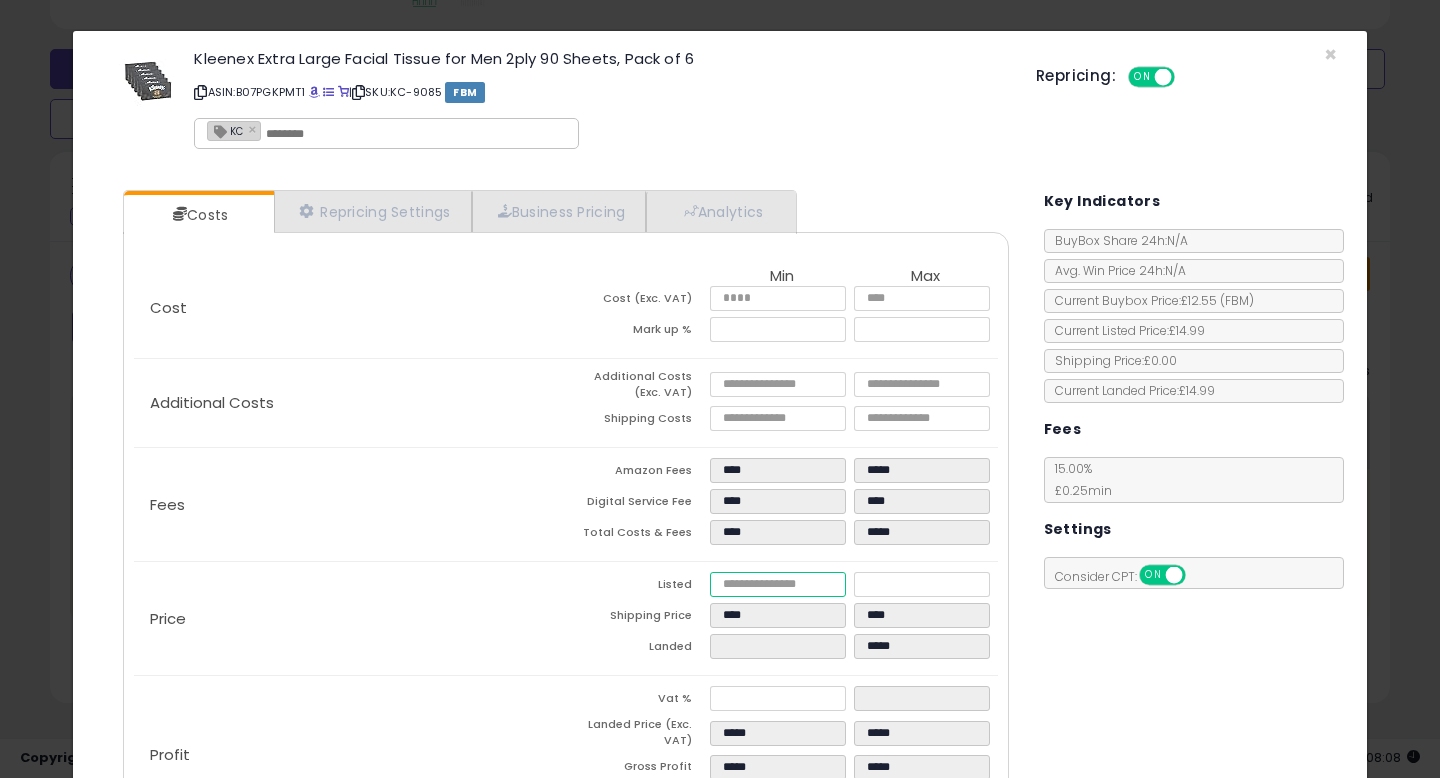 type on "*" 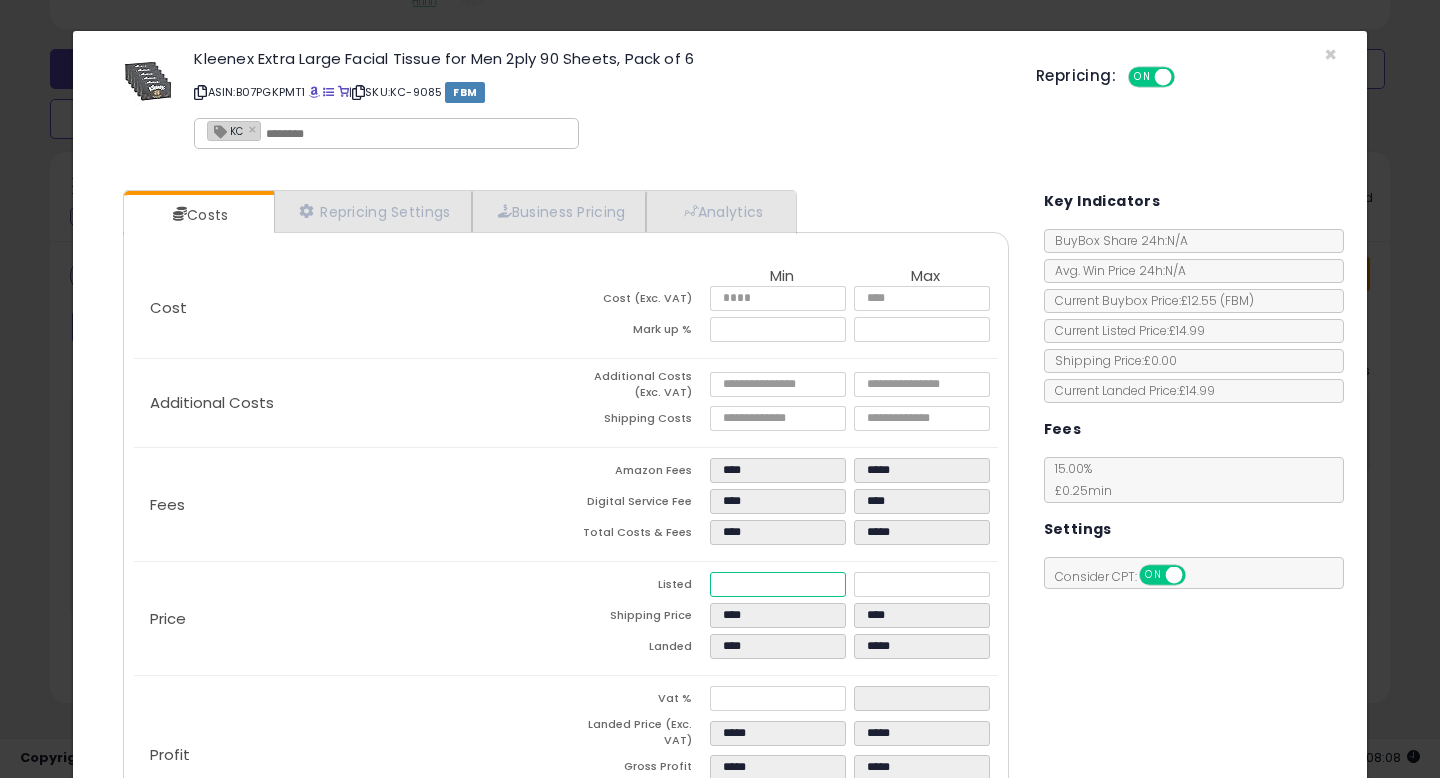 type on "****" 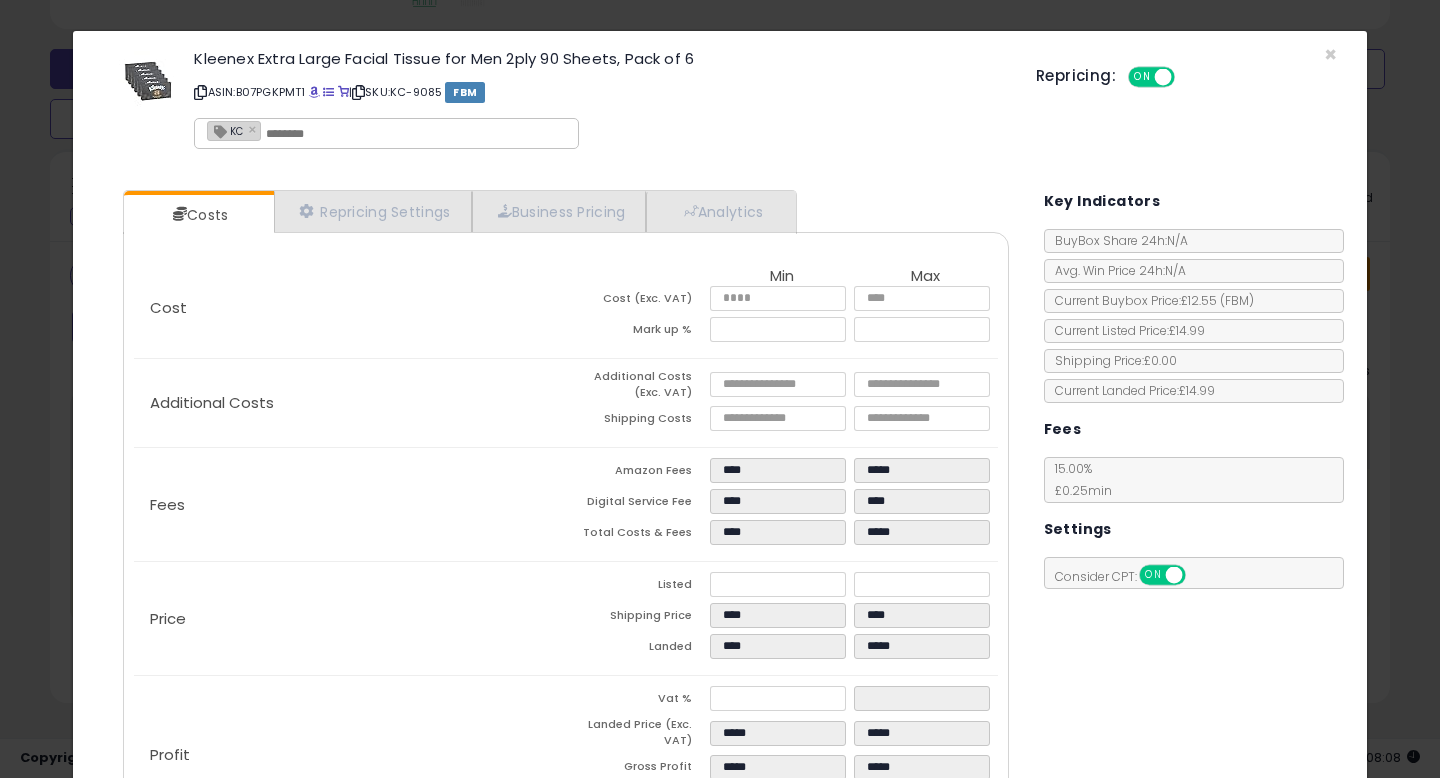 type on "******" 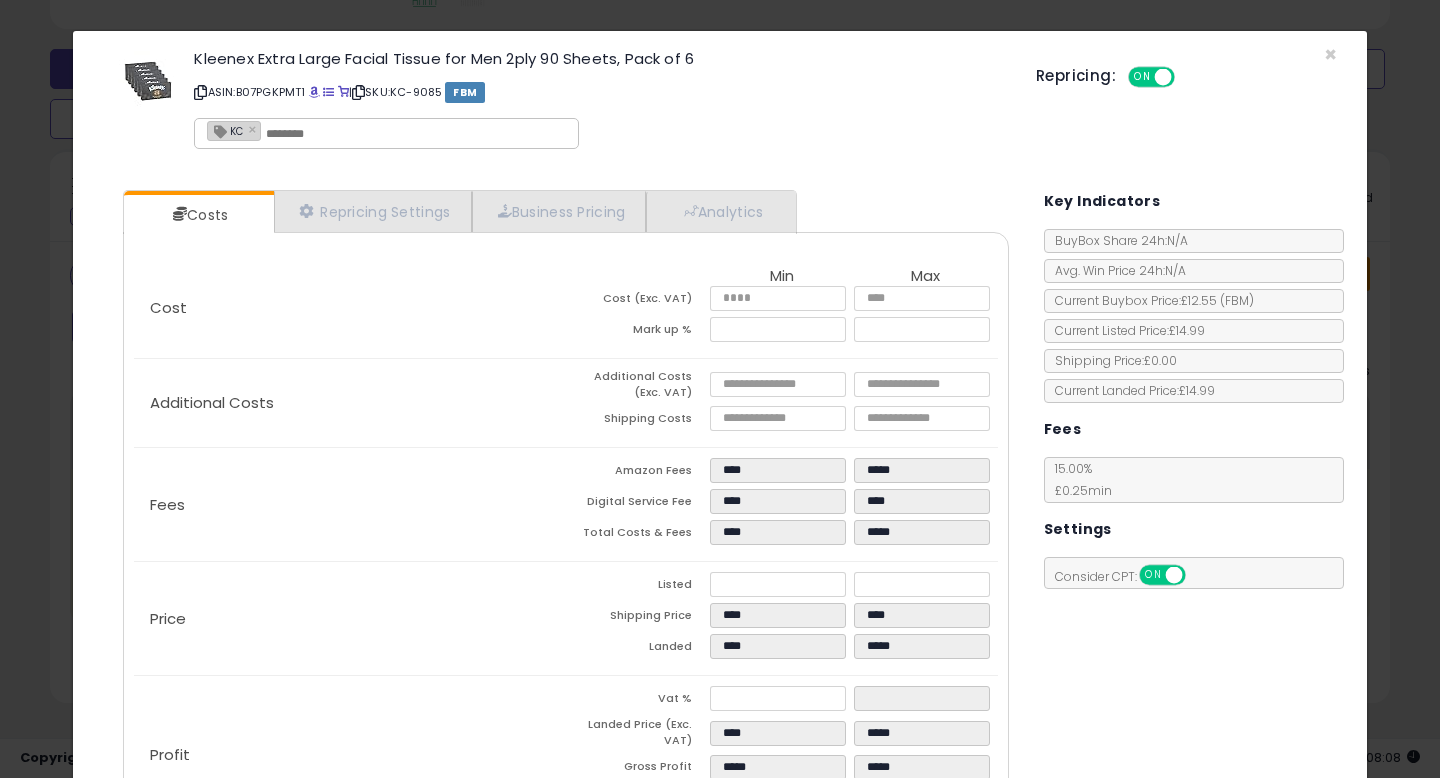 click on "Price" at bounding box center (350, 619) 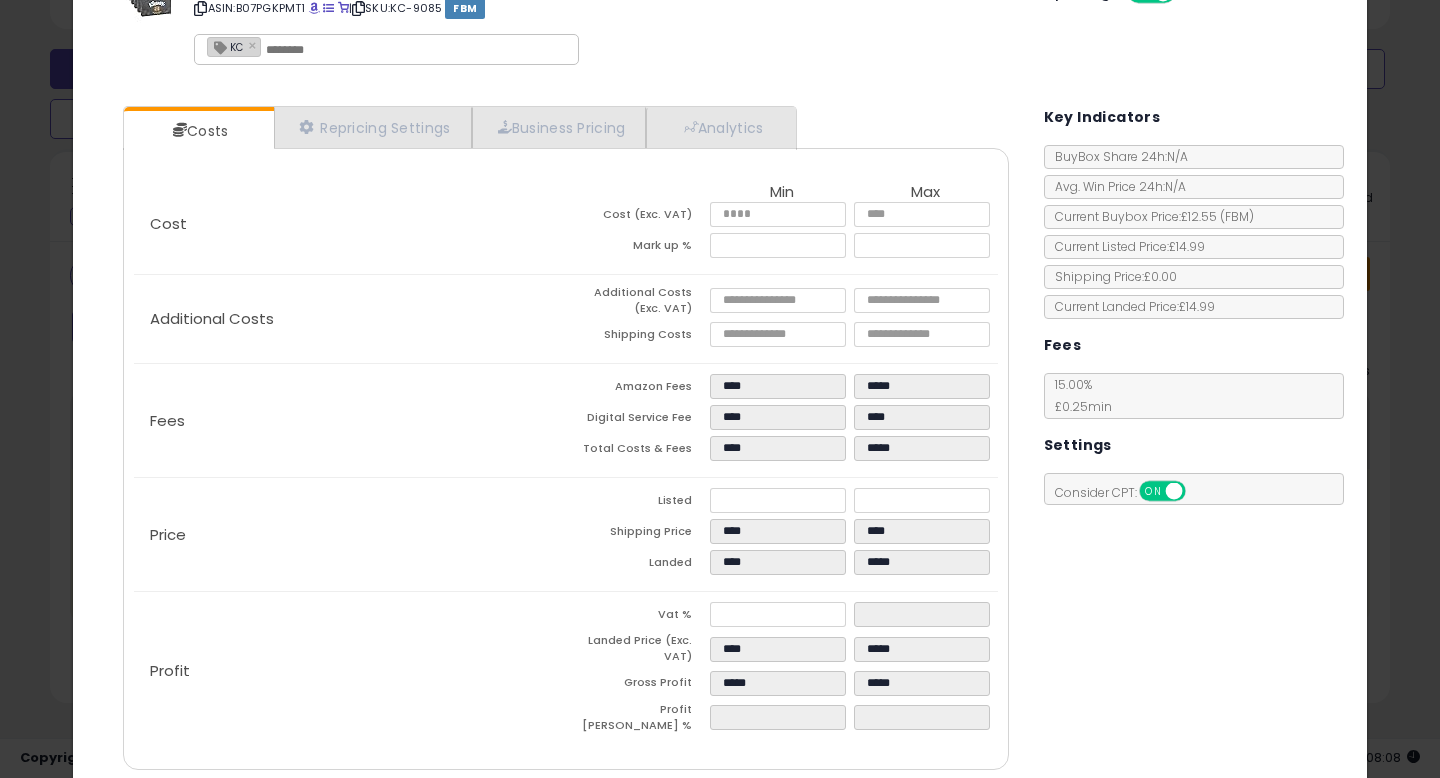scroll, scrollTop: 85, scrollLeft: 0, axis: vertical 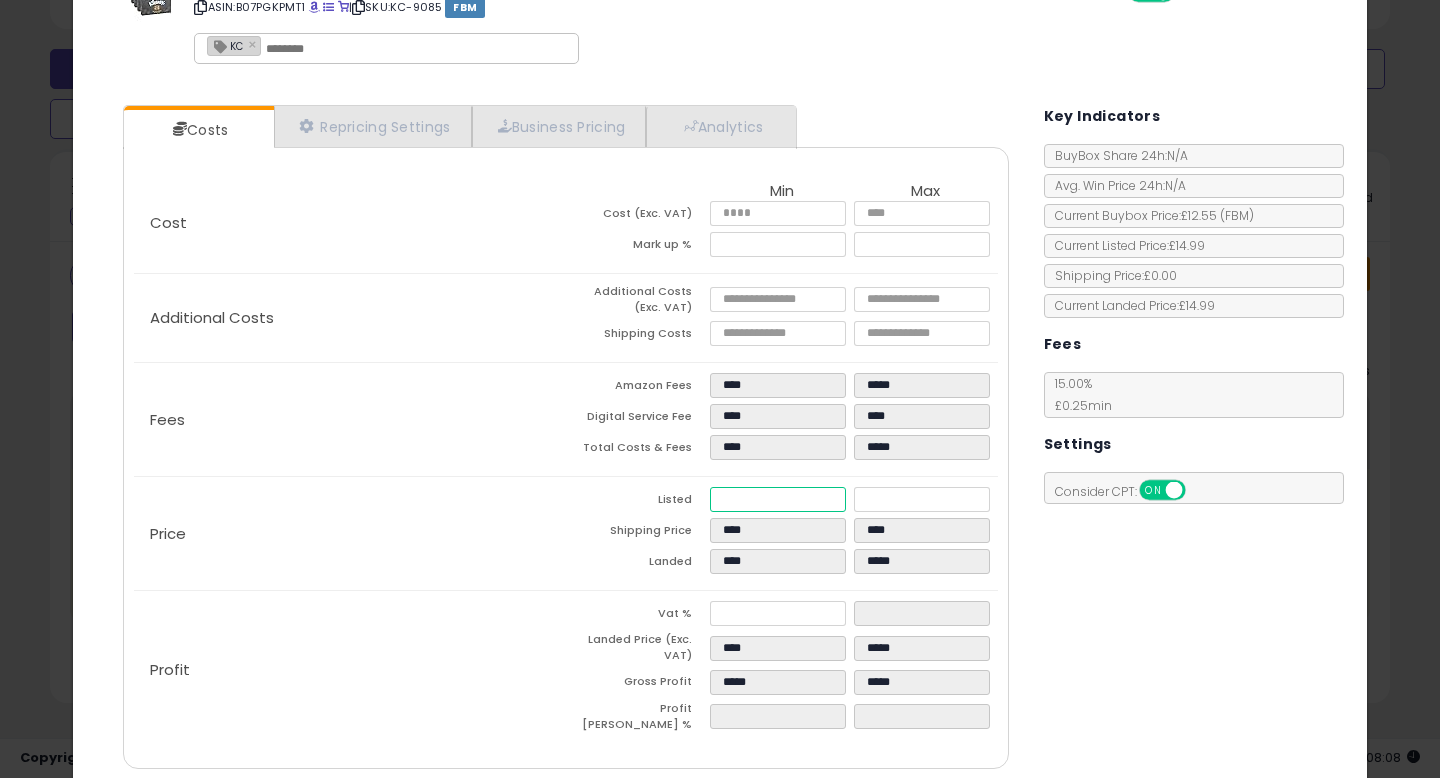 click on "****" at bounding box center (778, 499) 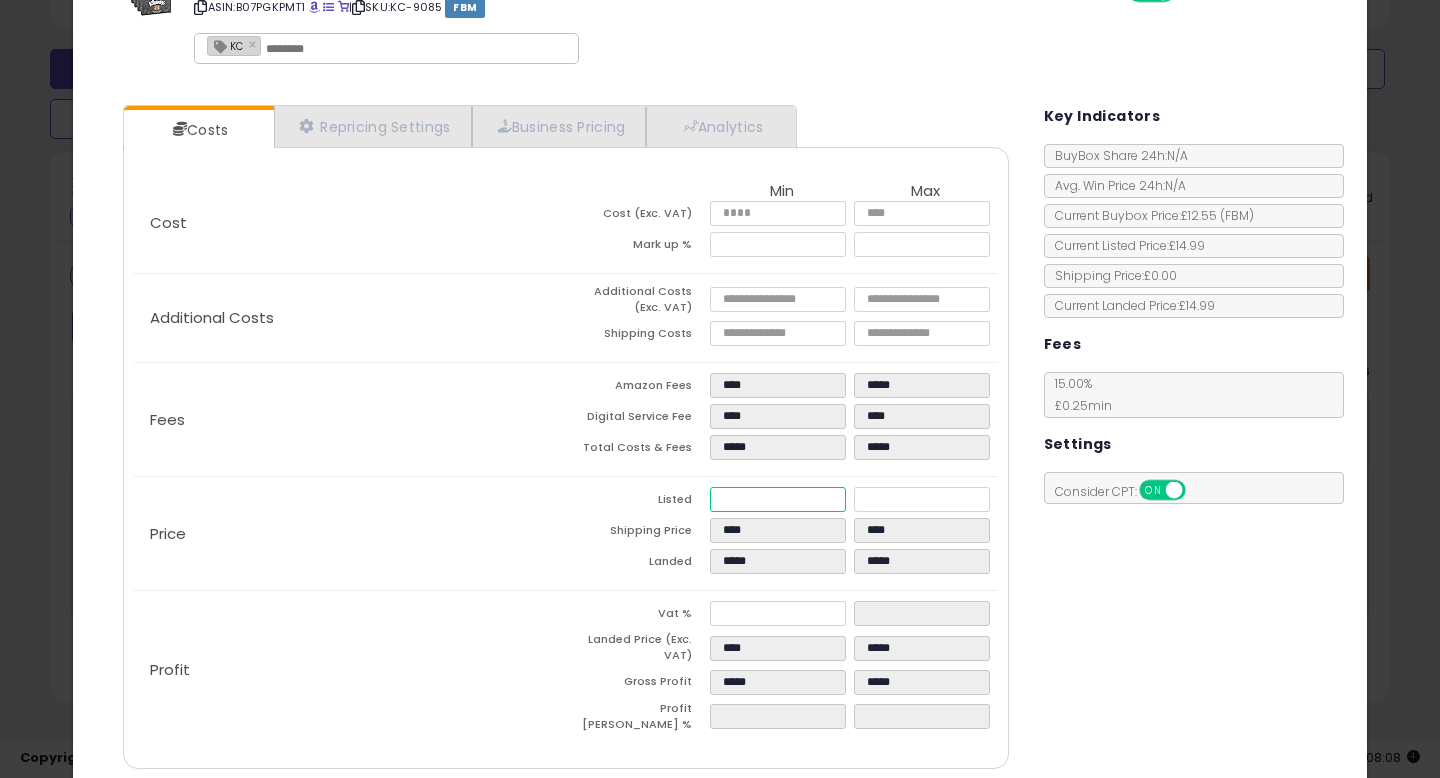 type on "*****" 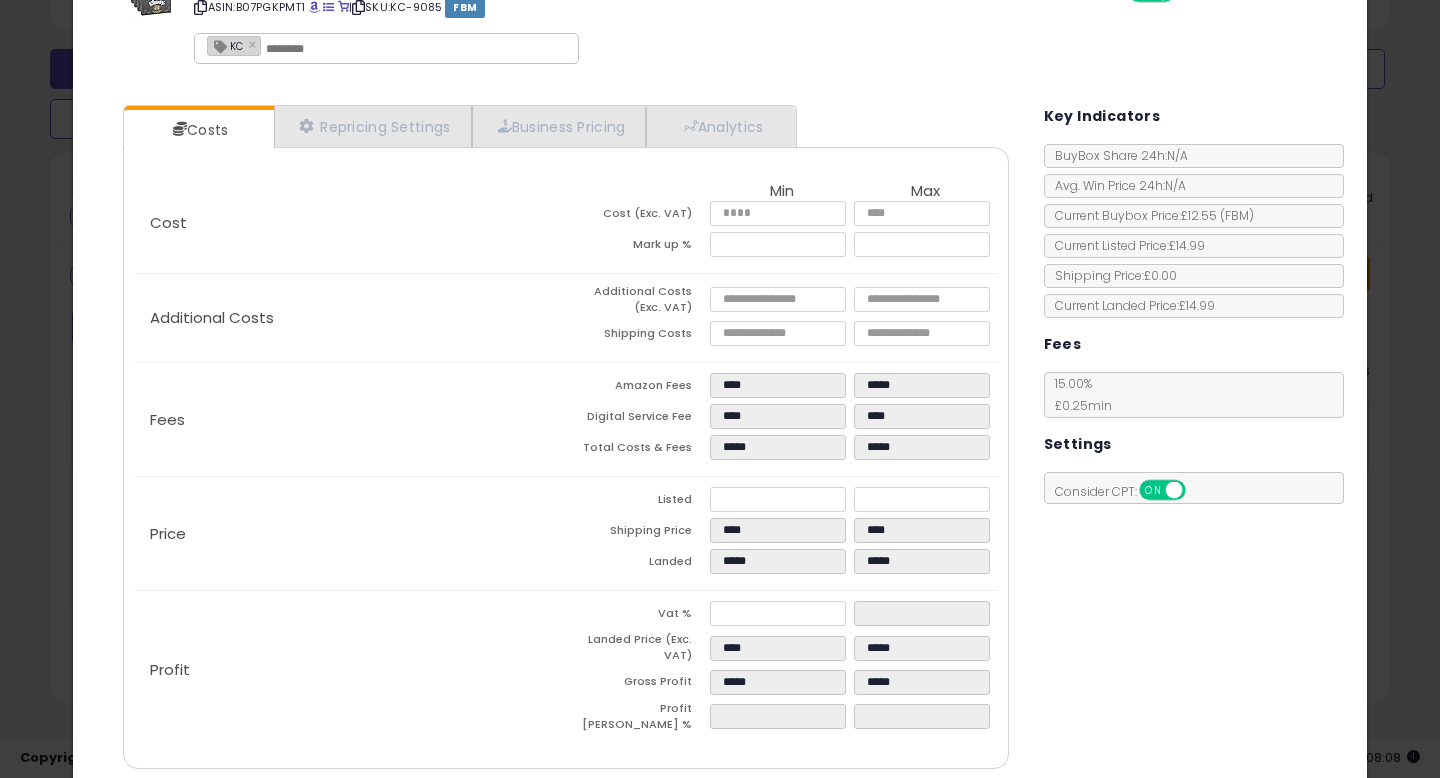type on "*****" 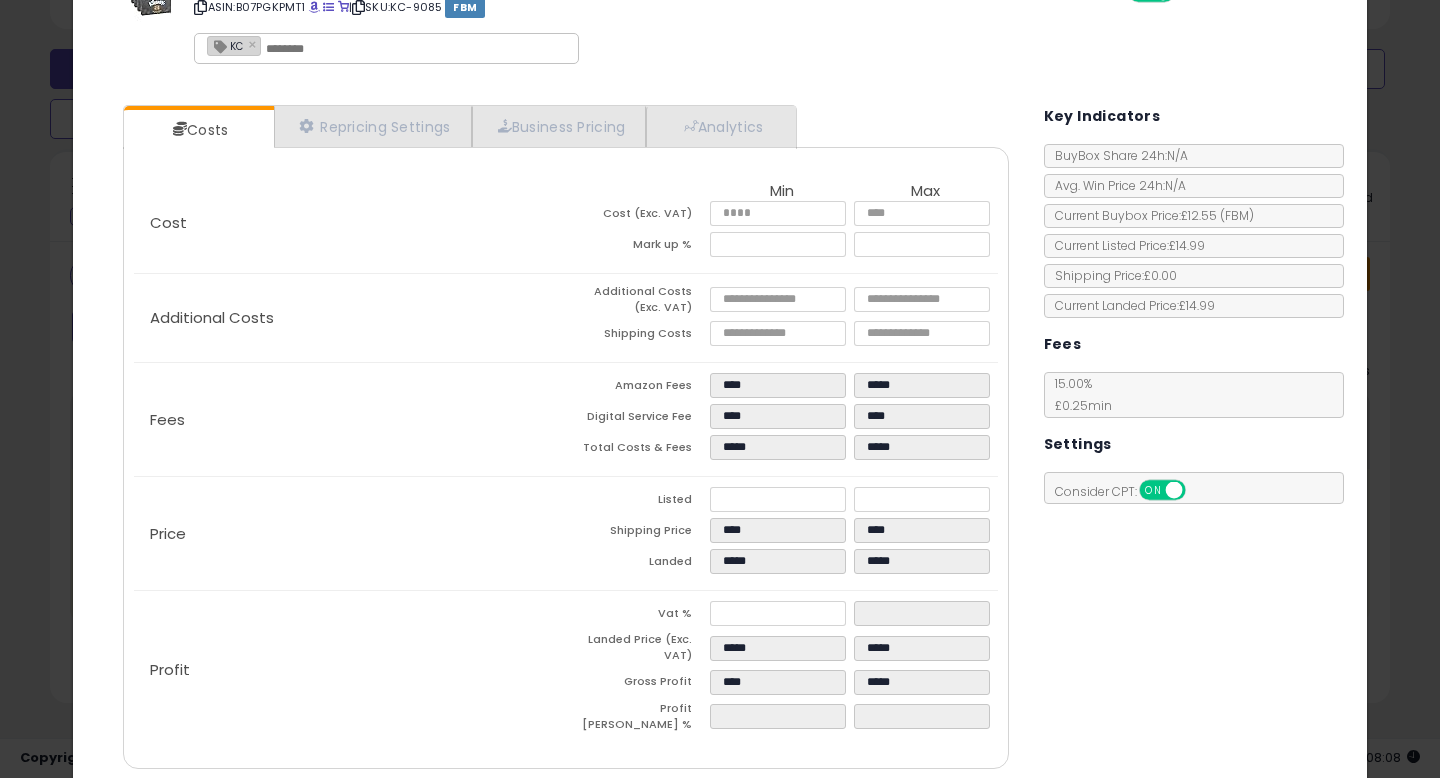 click on "Price
Listed
*****
*****
Shipping Price
****
****
Landed
*****
*****" 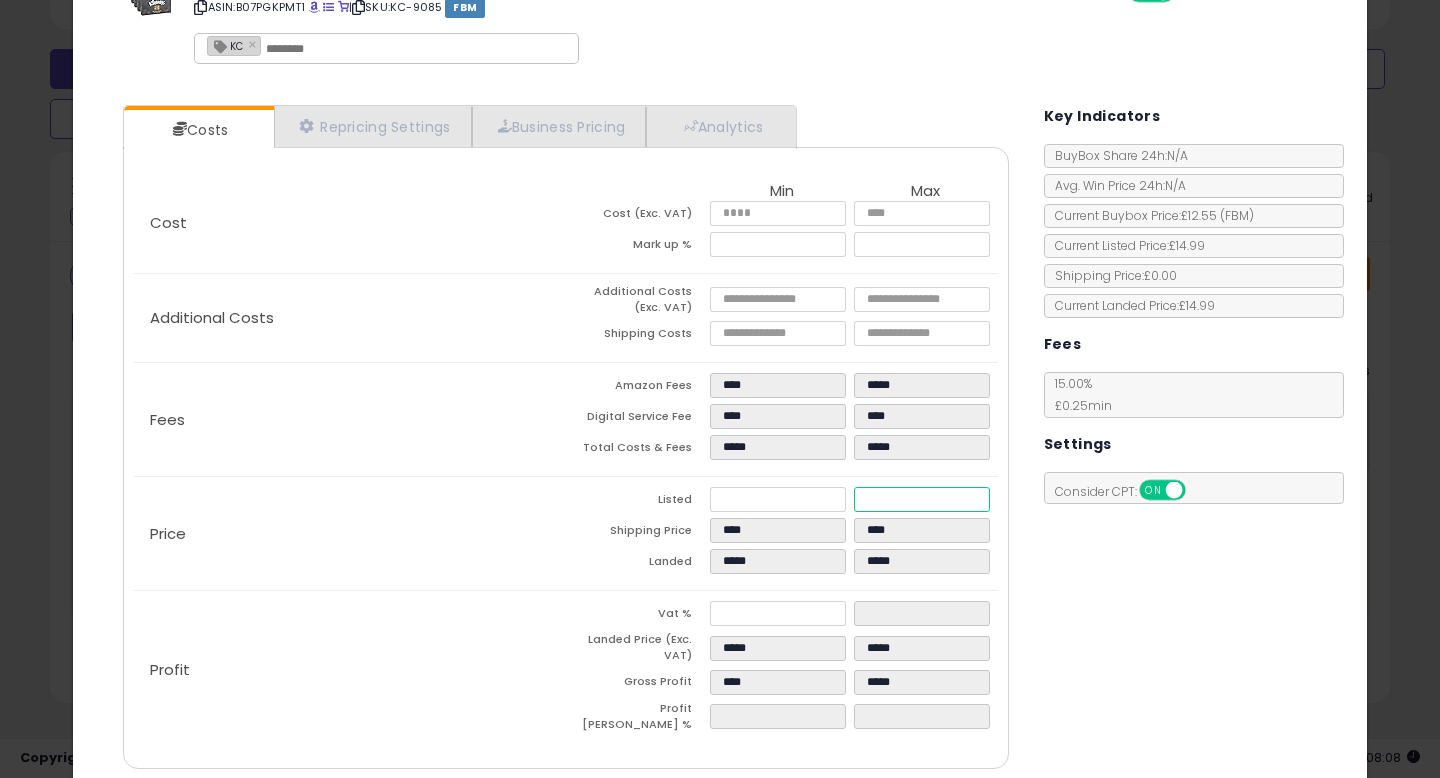 click on "*****" at bounding box center (922, 499) 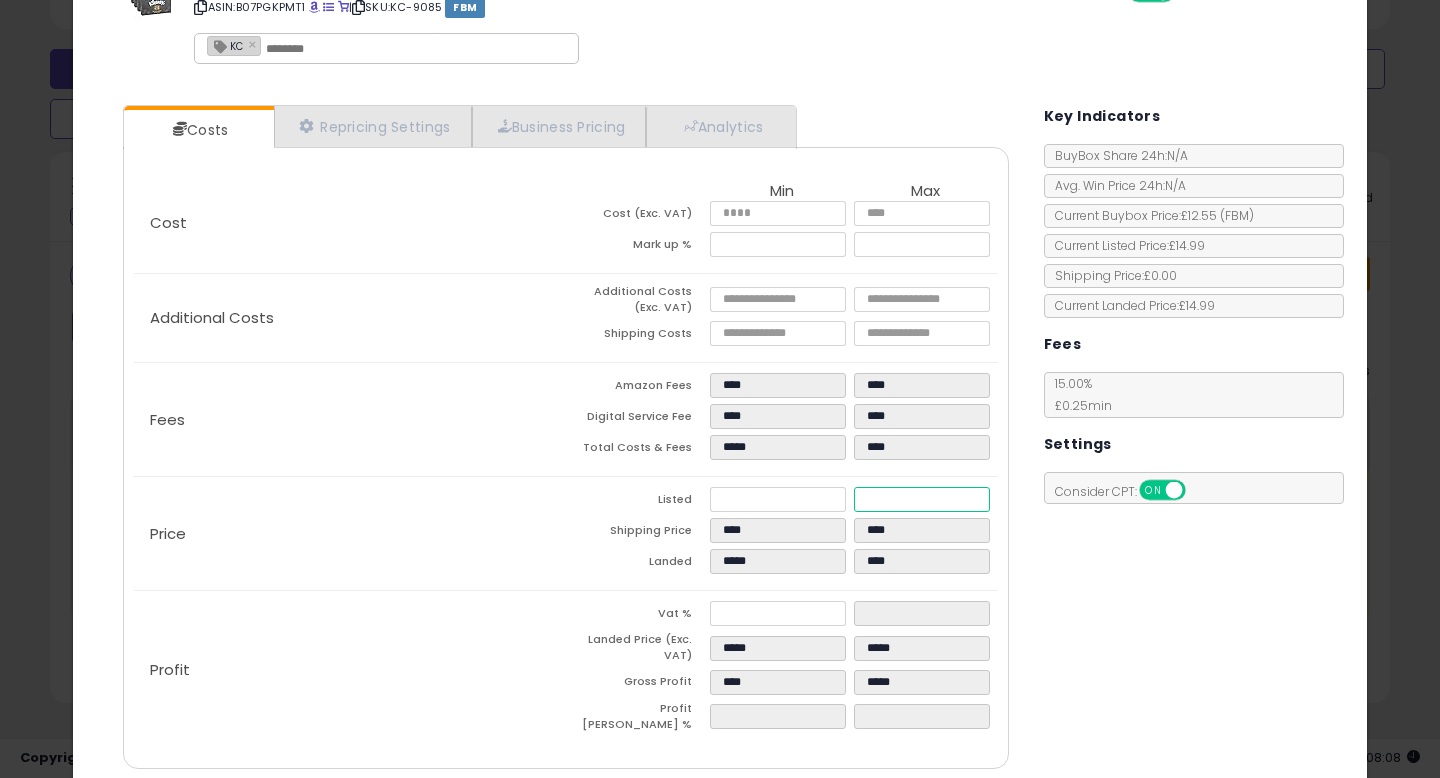 type on "****" 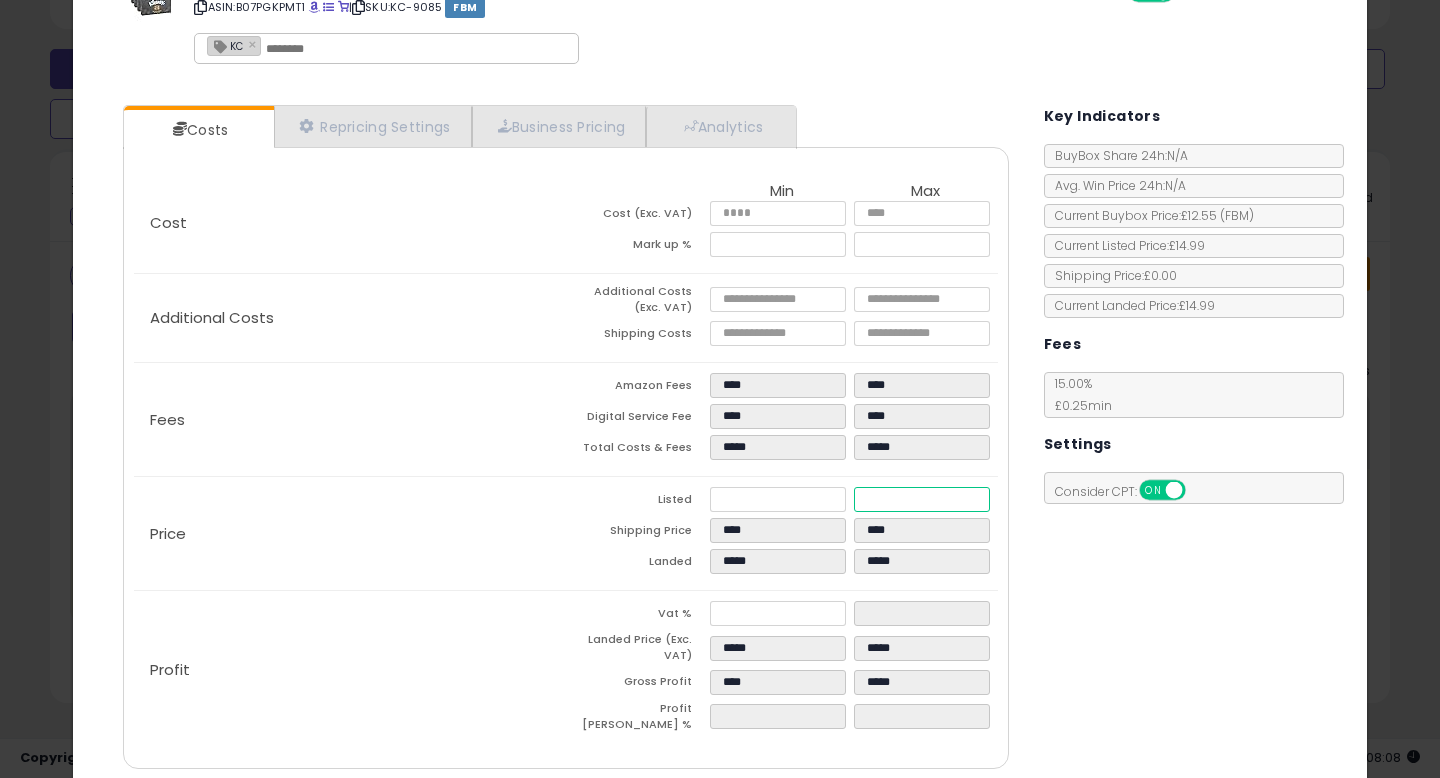 type on "*****" 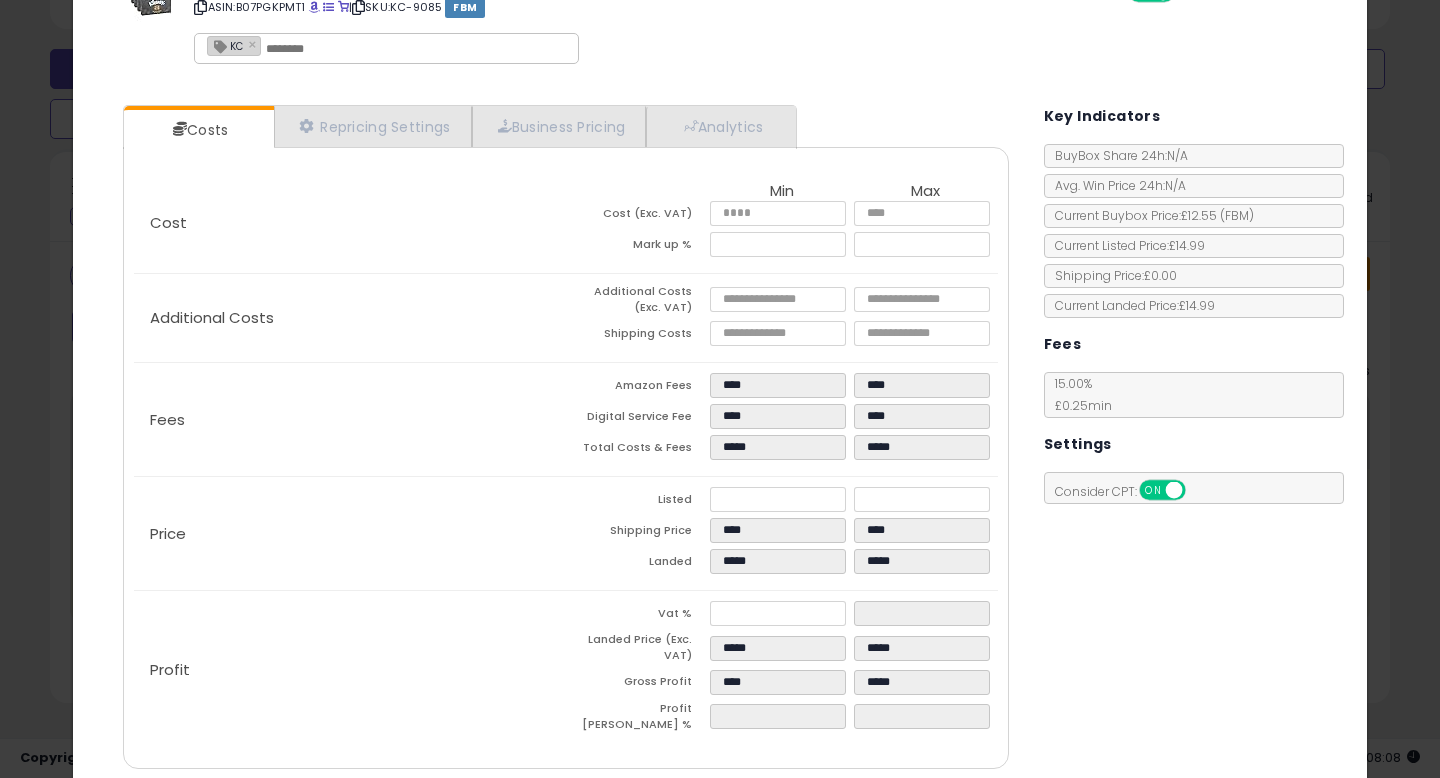 type 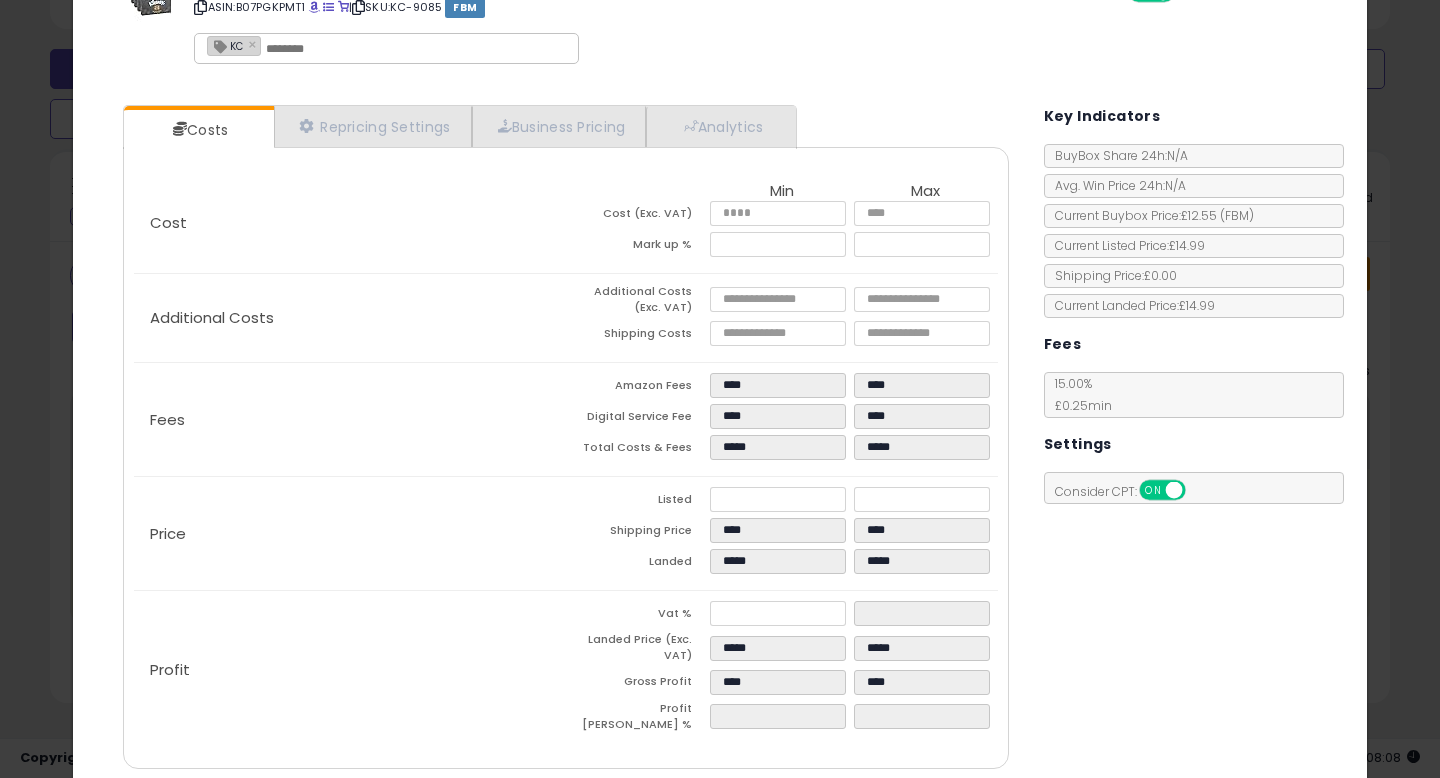 click on "Fees
Amazon Fees
****
****
Digital Service Fee
****
****
Total Costs & Fees
*****
*****" 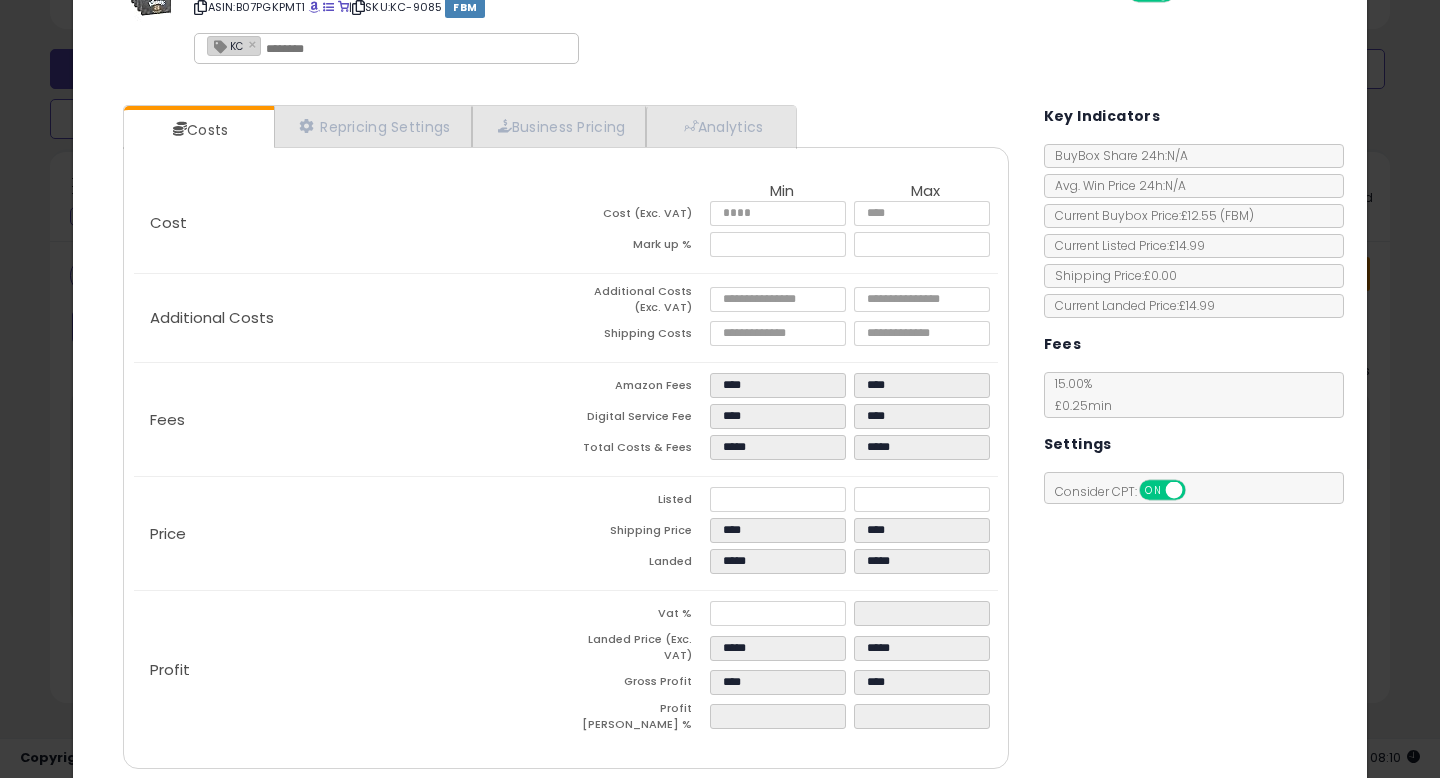 click at bounding box center [200, 7] 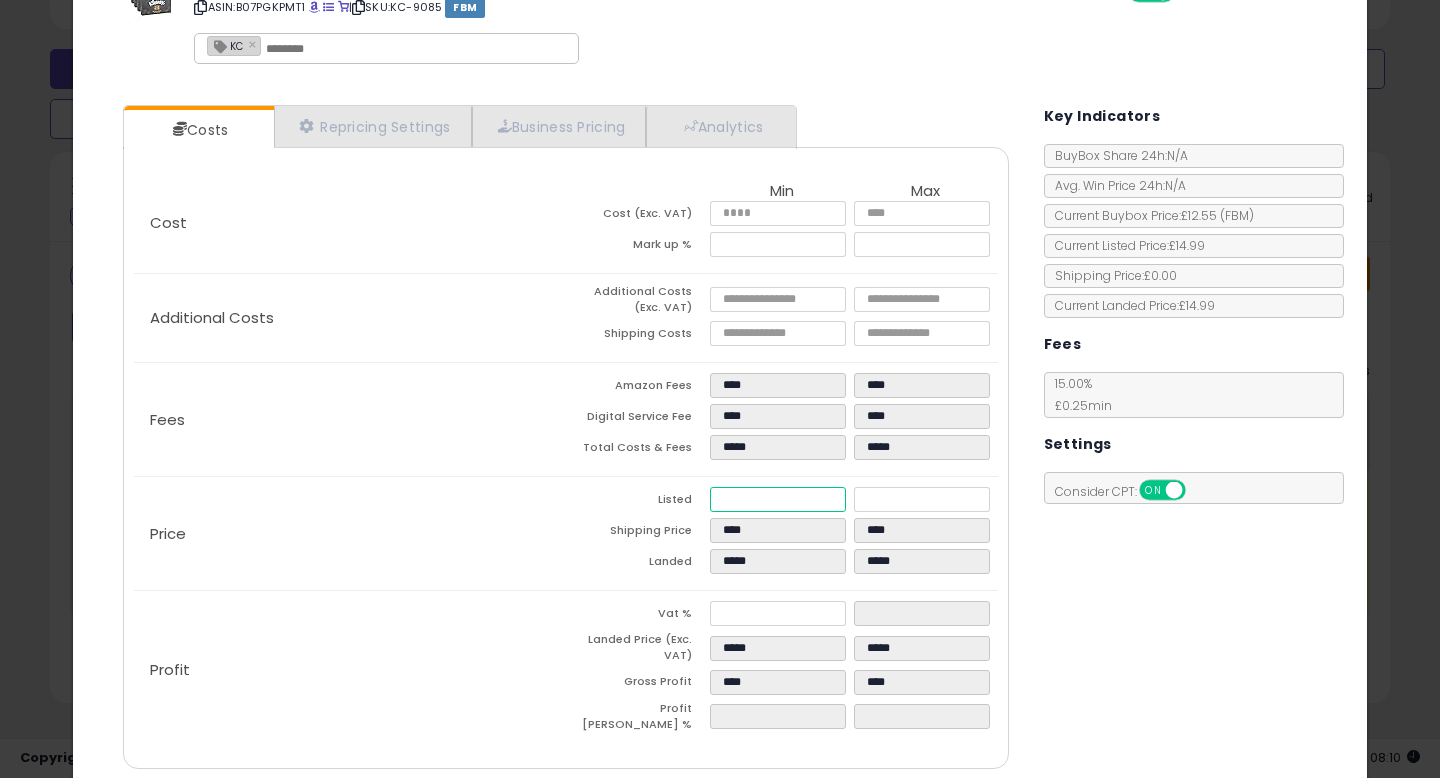 drag, startPoint x: 758, startPoint y: 501, endPoint x: 668, endPoint y: 497, distance: 90.088844 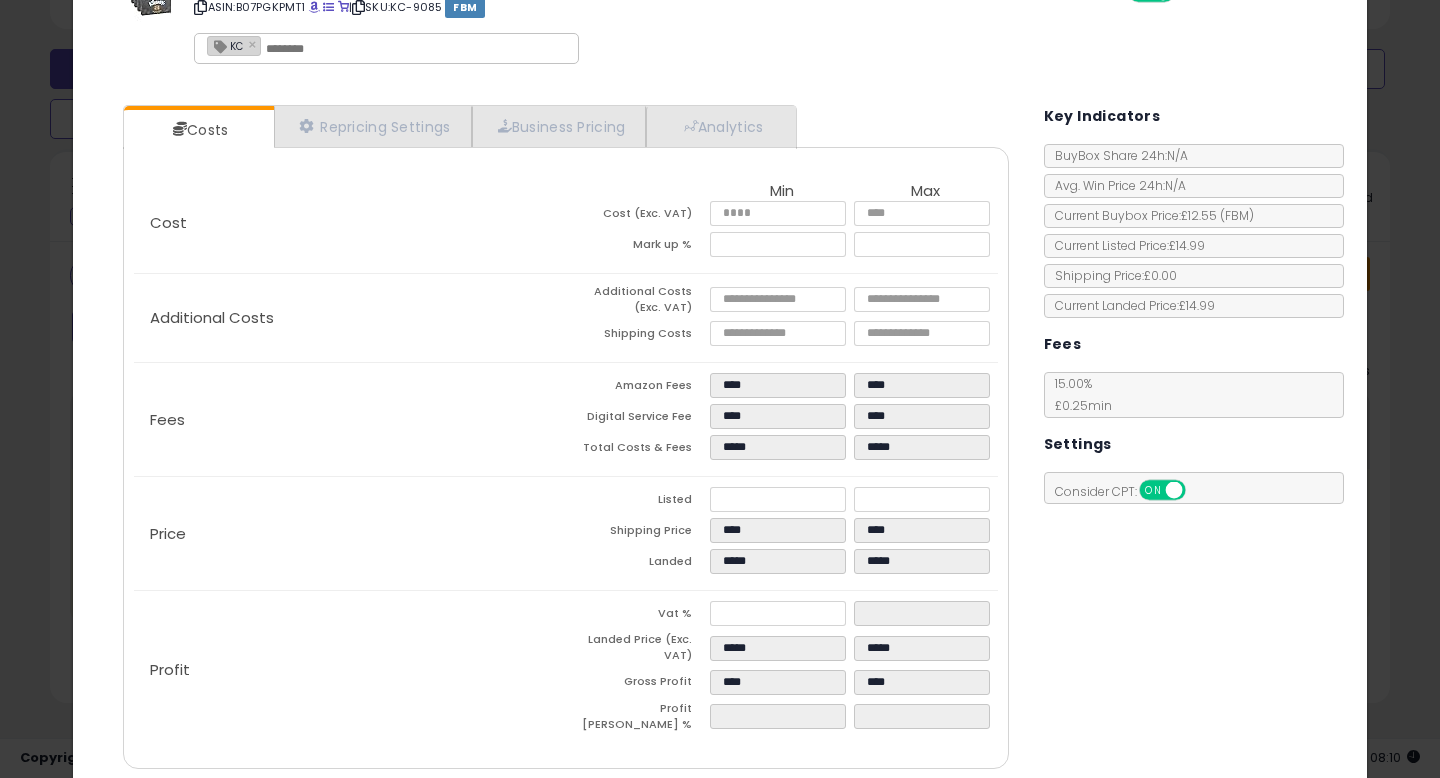 click on "Price" at bounding box center [350, 534] 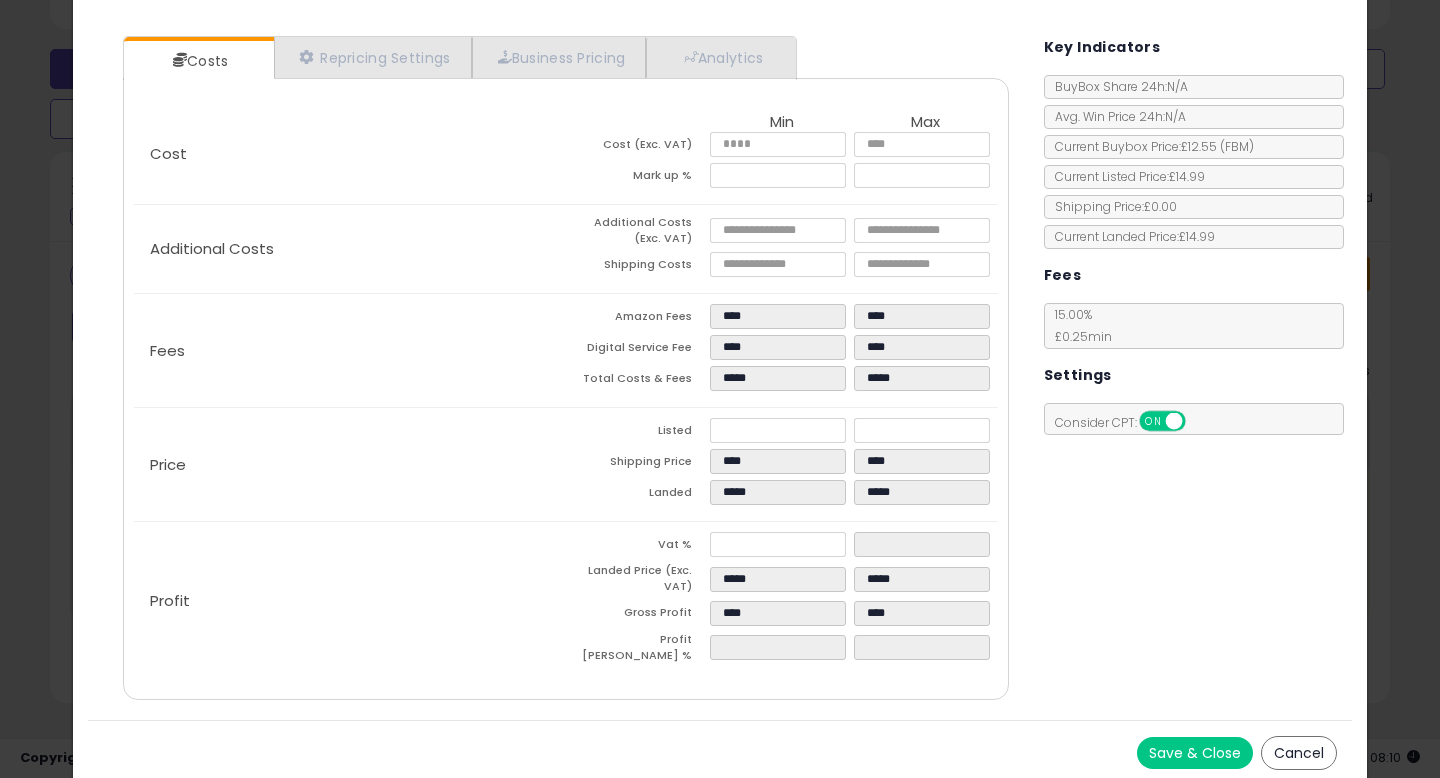 click on "Save & Close" at bounding box center (1195, 753) 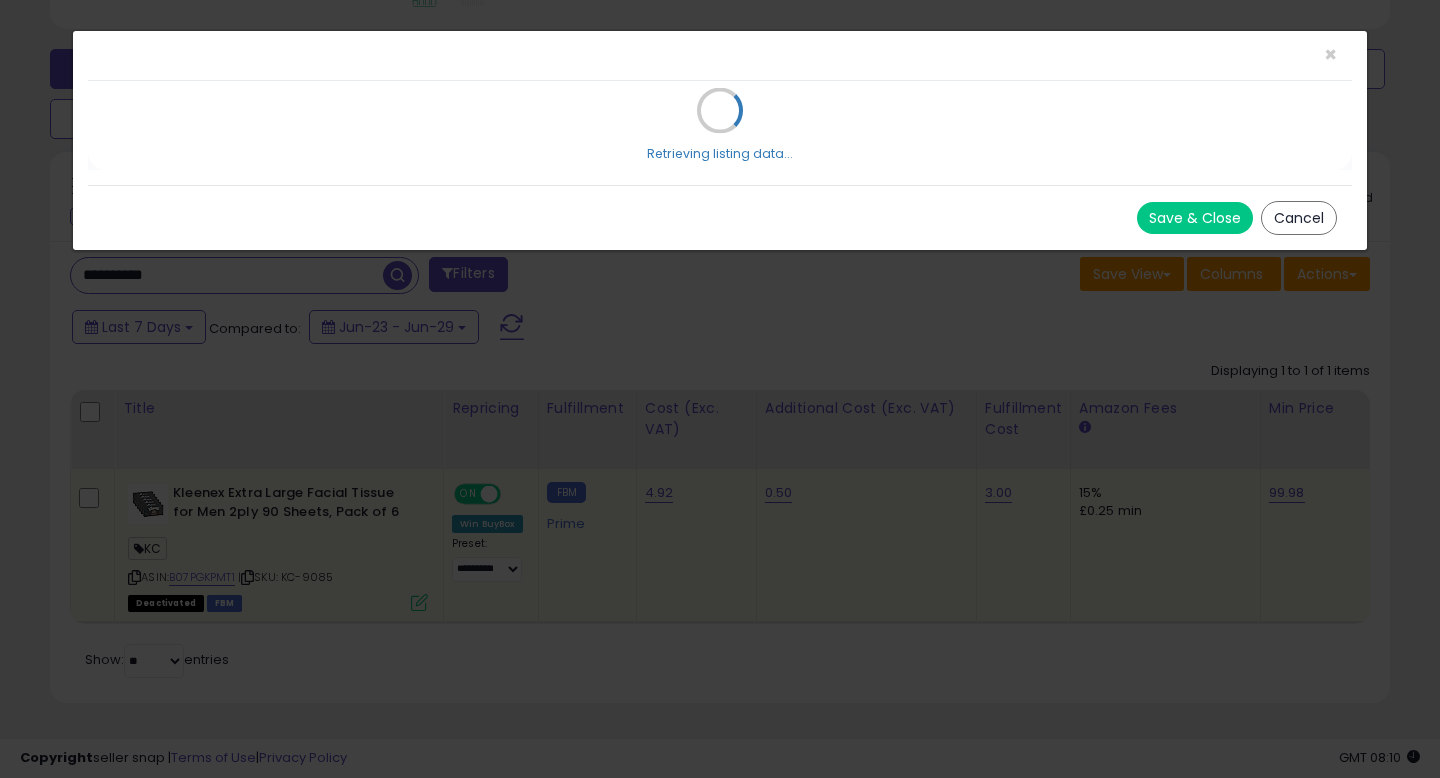 scroll, scrollTop: 0, scrollLeft: 0, axis: both 